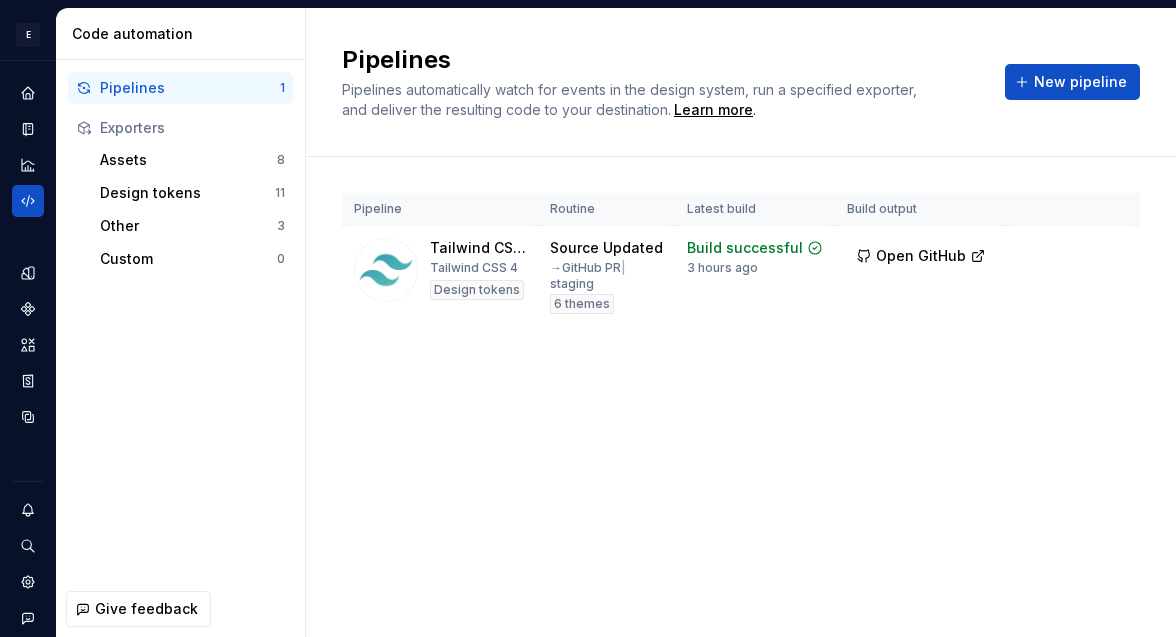scroll, scrollTop: 0, scrollLeft: 0, axis: both 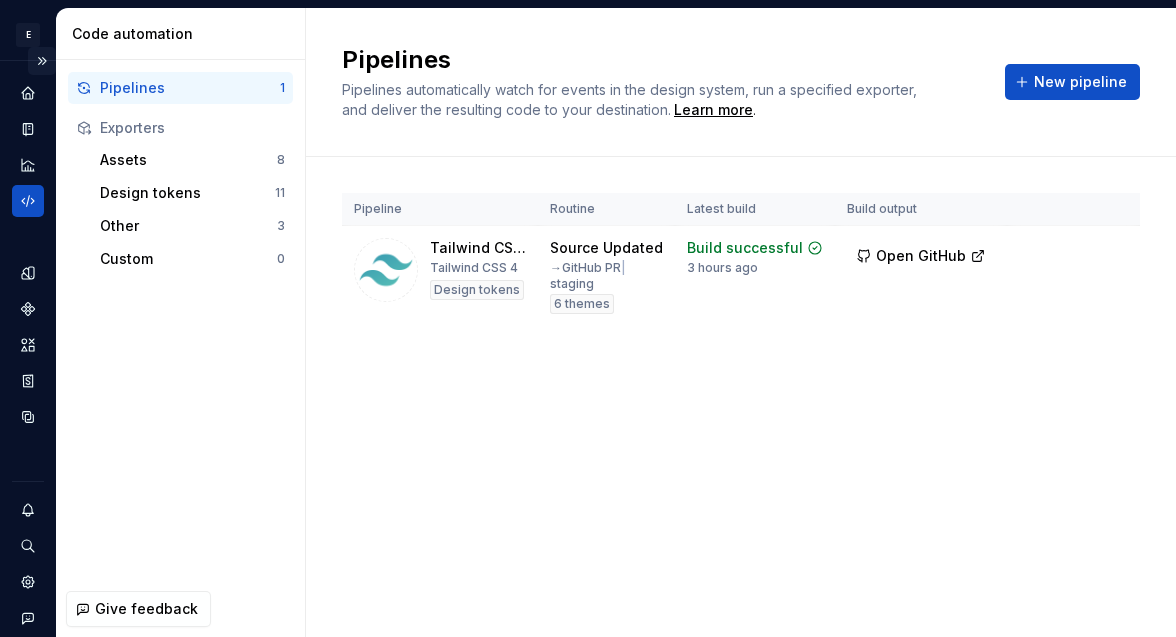 click at bounding box center [42, 61] 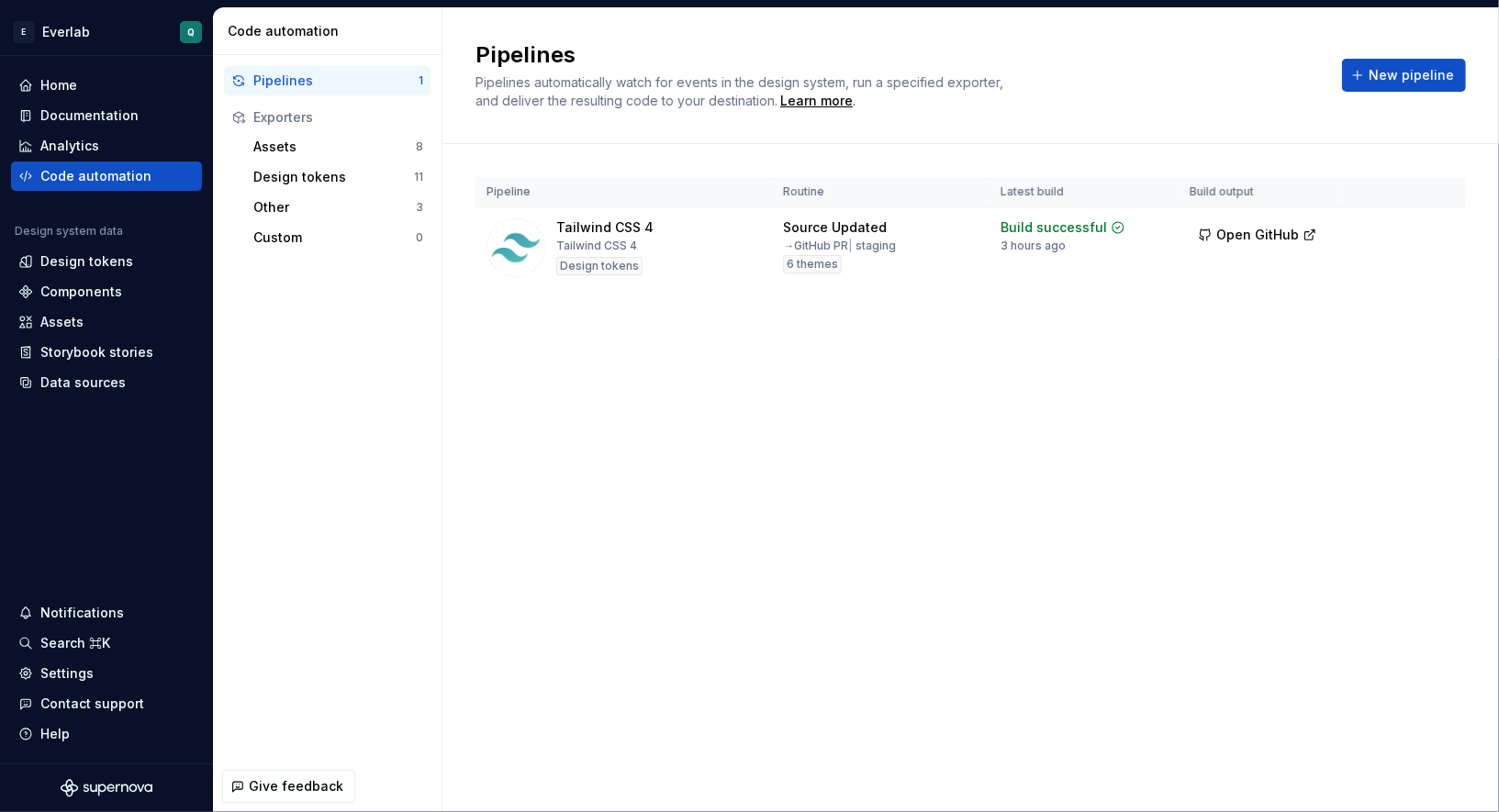 click on "Pipeline Routine Latest build Build output Tailwind CSS 4 Tailwind CSS 4 Design tokens Source Updated →  GitHub PR  |   staging 6 themes Build successful 3 hours ago Open GitHub Run" at bounding box center [970, 250] 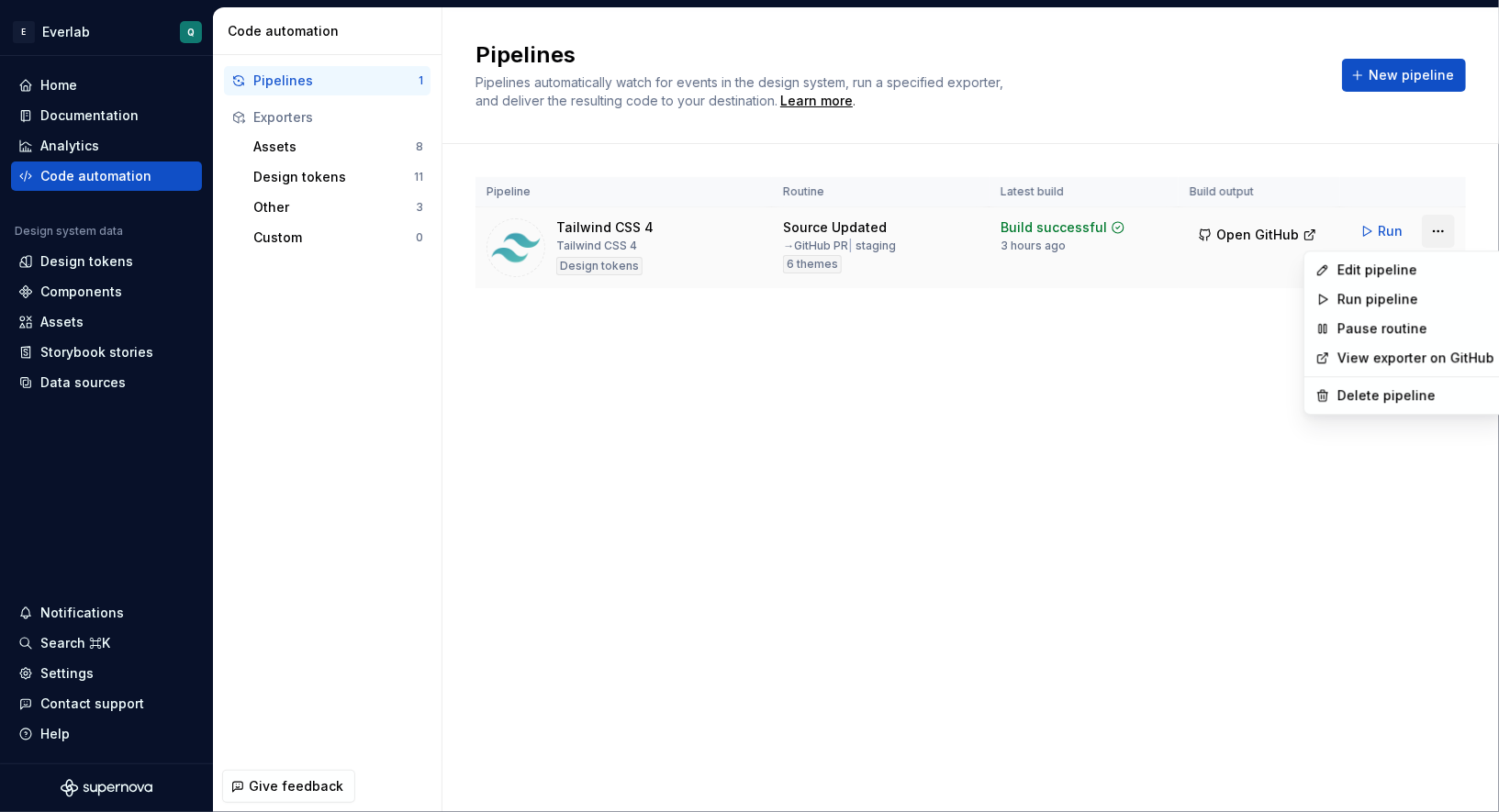 click on "E Everlab Q Home Documentation Analytics Code automation Design system data Design tokens Components Assets Storybook stories Data sources Notifications Search ⌘K Settings Contact support Help Code automation Pipelines 1 Exporters Assets 8 Design tokens 11 Other 3 Custom 0 Give feedback Pipelines Pipelines automatically watch for events in the design system, run a specified exporter, and deliver the resulting code to your destination.   Learn more . New pipeline Pipeline Routine Latest build Build output Tailwind CSS 4 Tailwind CSS 4 Design tokens Source Updated →  GitHub PR  |   staging 6 themes Build successful 3 hours ago Open GitHub Run   Edit pipeline Run pipeline Pause routine View exporter on GitHub Delete pipeline" at bounding box center (749, 406) 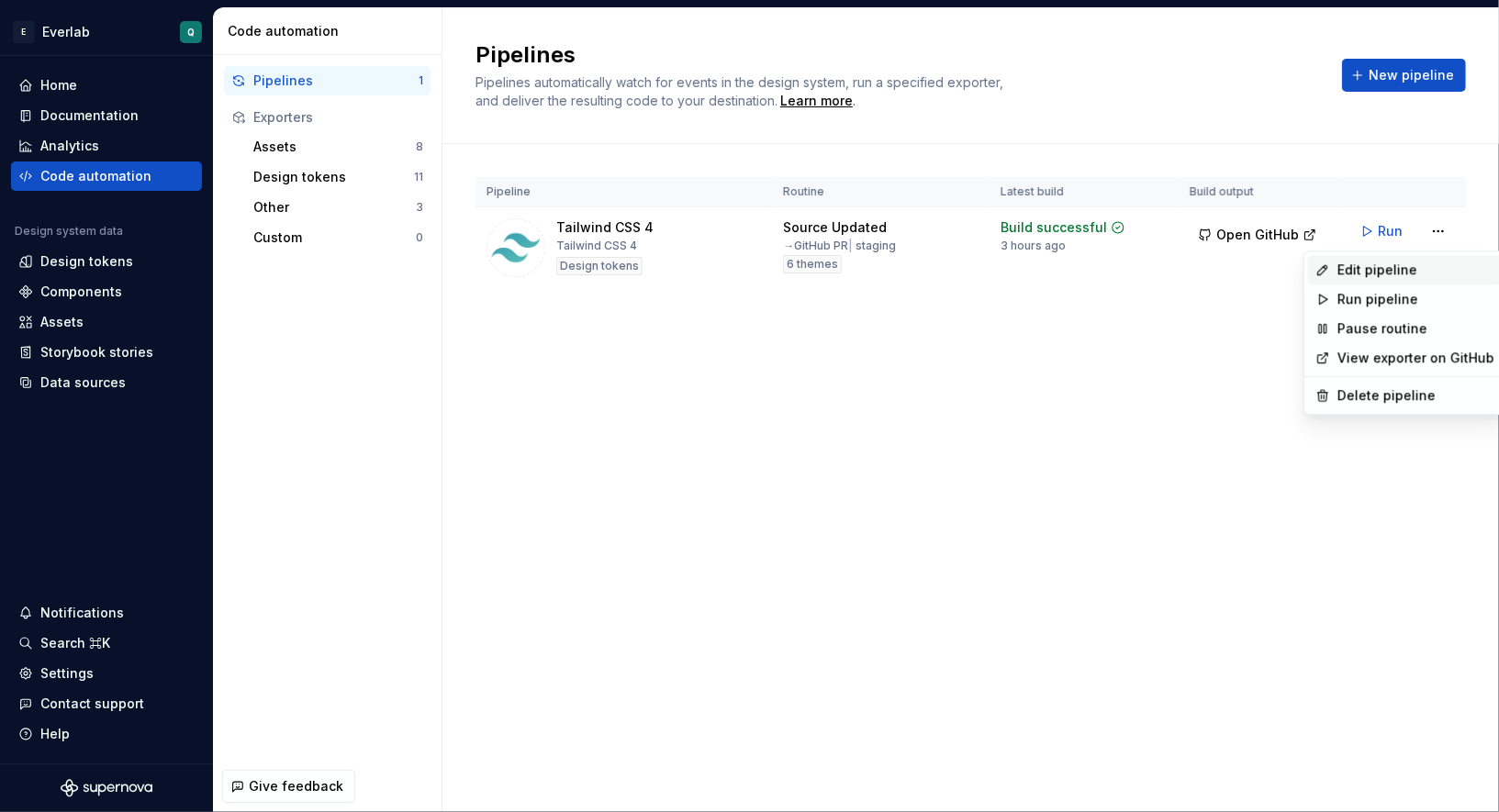 click on "Edit pipeline" at bounding box center [1415, 270] 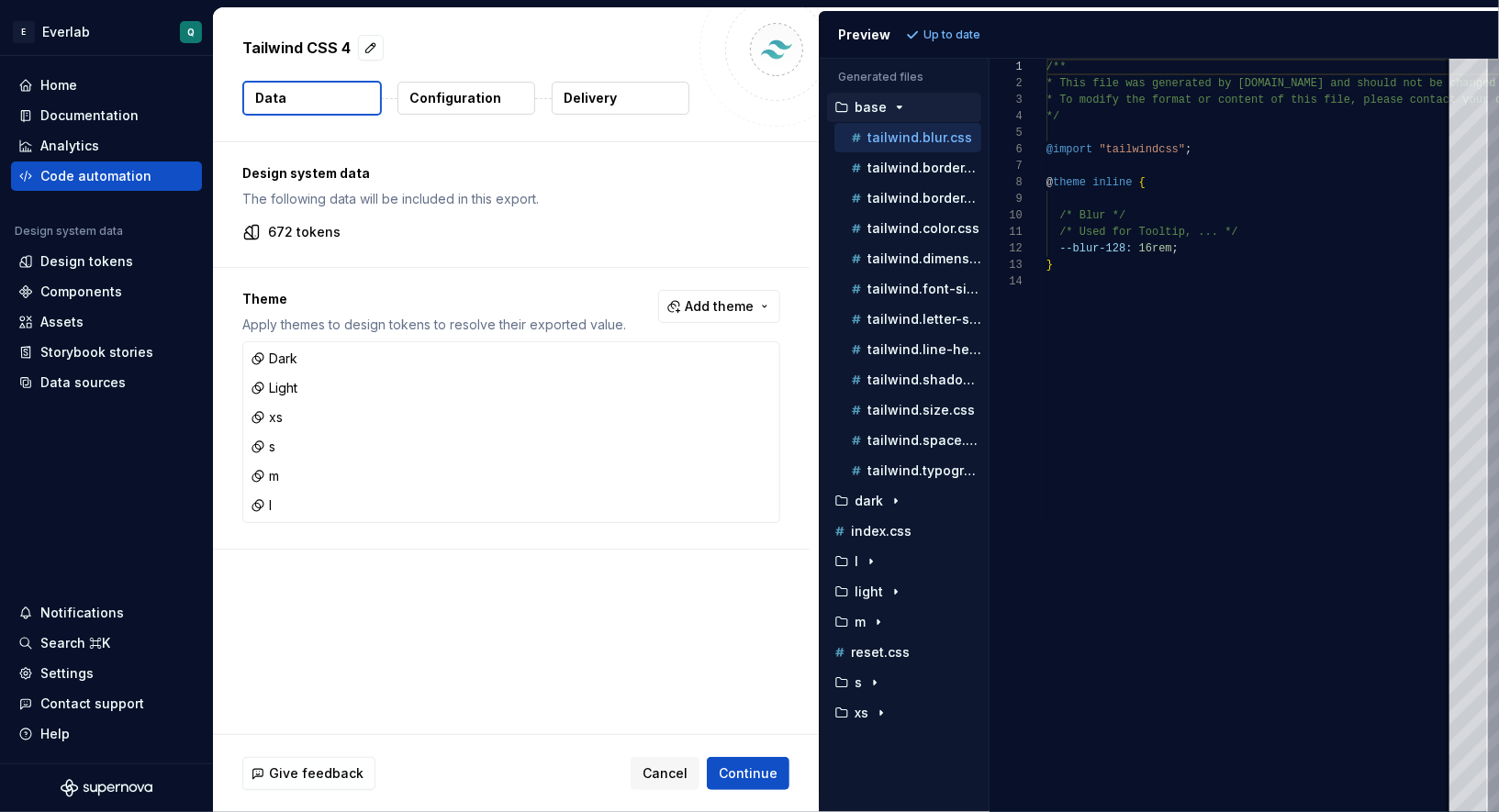 click on "Configuration" at bounding box center [455, 98] 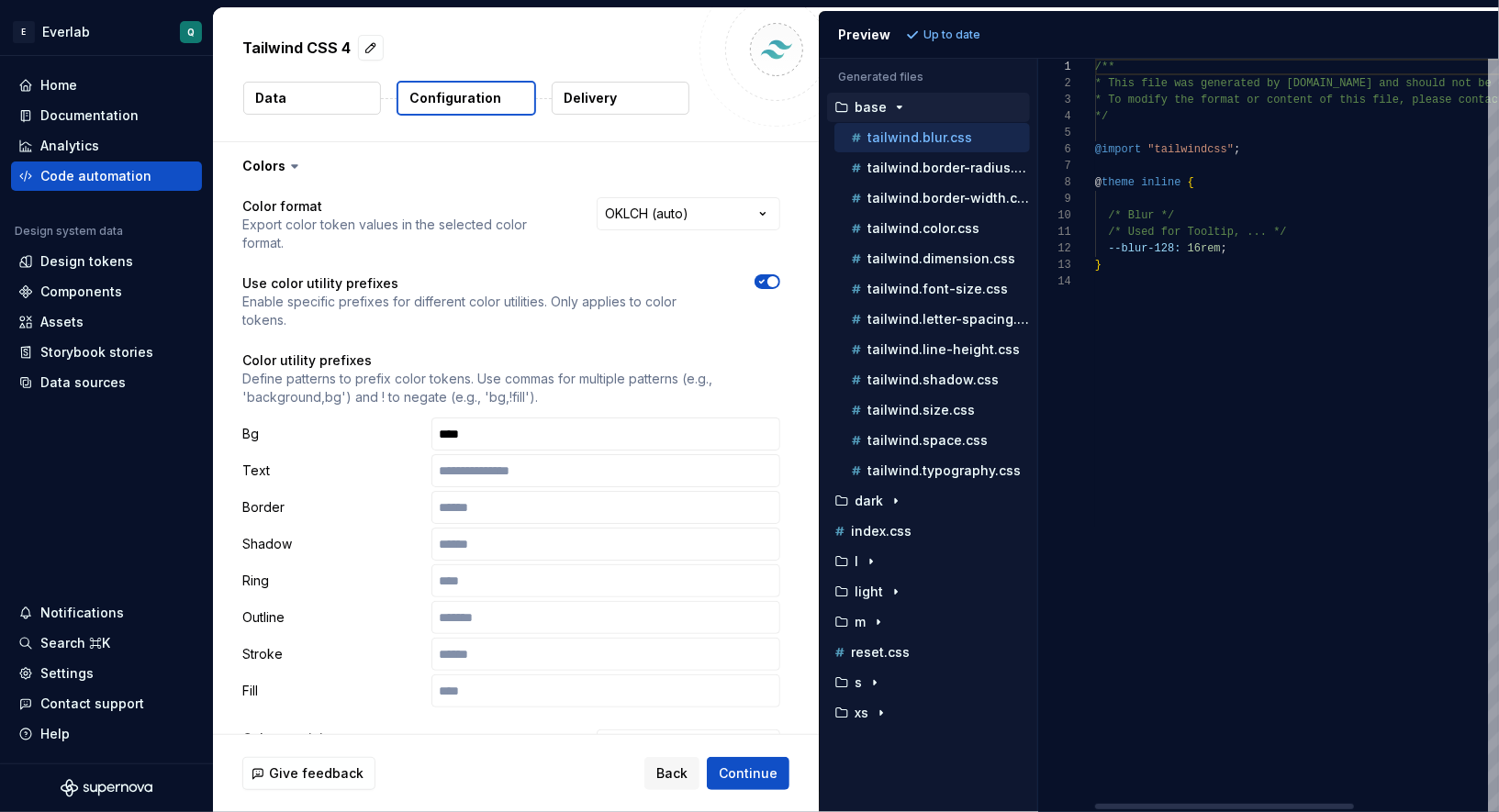 click on "Generated files
Accessibility guide for tree .
Navigate the tree with the arrow keys. Common tree hotkeys apply. Further keybindings are available:
enter to execute primary action on focused item
f2 to start renaming the focused item
escape to abort renaming an item
control+d to start dragging selected items
base tailwind.blur.css tailwind.border-radius.css tailwind.border-width.css tailwind.color.css tailwind.dimension.css tailwind.font-size.css tailwind.letter-spacing.css tailwind.line-height.css tailwind.shadow.css tailwind.size.css tailwind.space.css tailwind.typography.css dark index.css l light m reset.css s xs 1 2 3 4 5 6 7 8 9 10 11 12 13 14 /**  * This file was generated by [DOMAIN_NAME] and sho uld not be changed manually.  * To modify the format or content of this file, p lease contact your design system team.   */ @import   "tailwindcss" ; @ theme   inline   {    /* Blur */         ; }" at bounding box center [1159, 435] 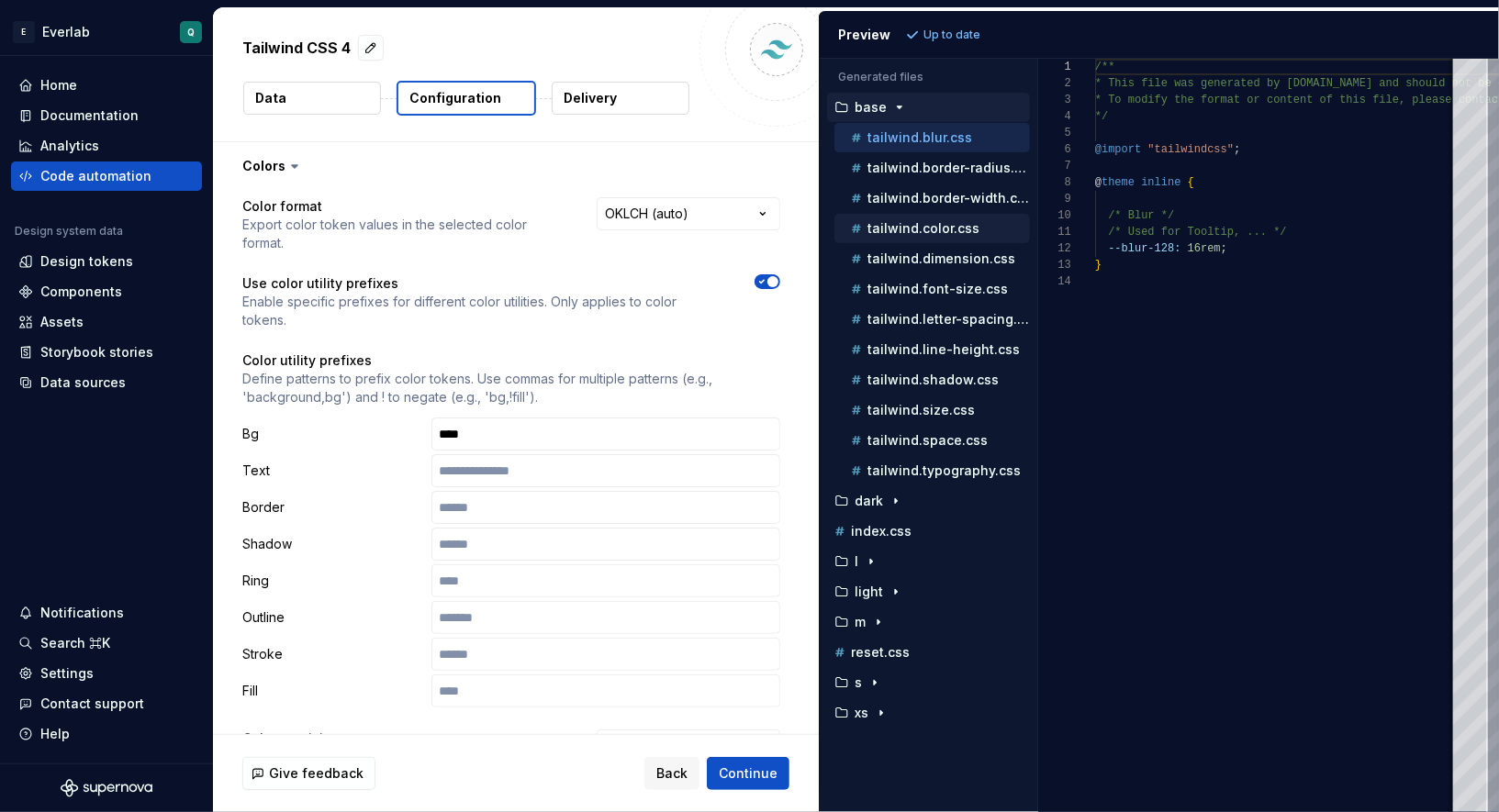 click on "tailwind.color.css" at bounding box center (923, 228) 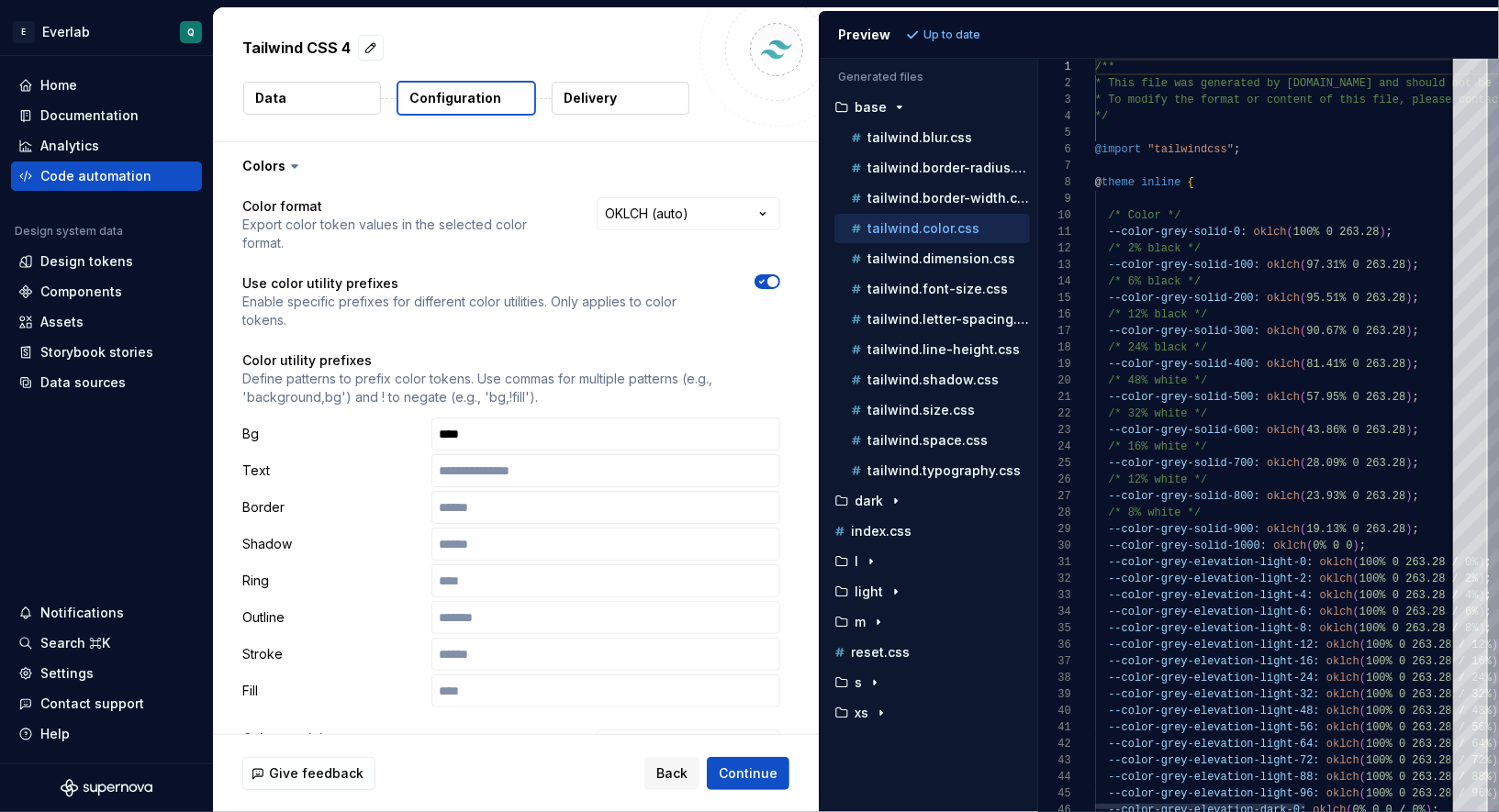 type on "**********" 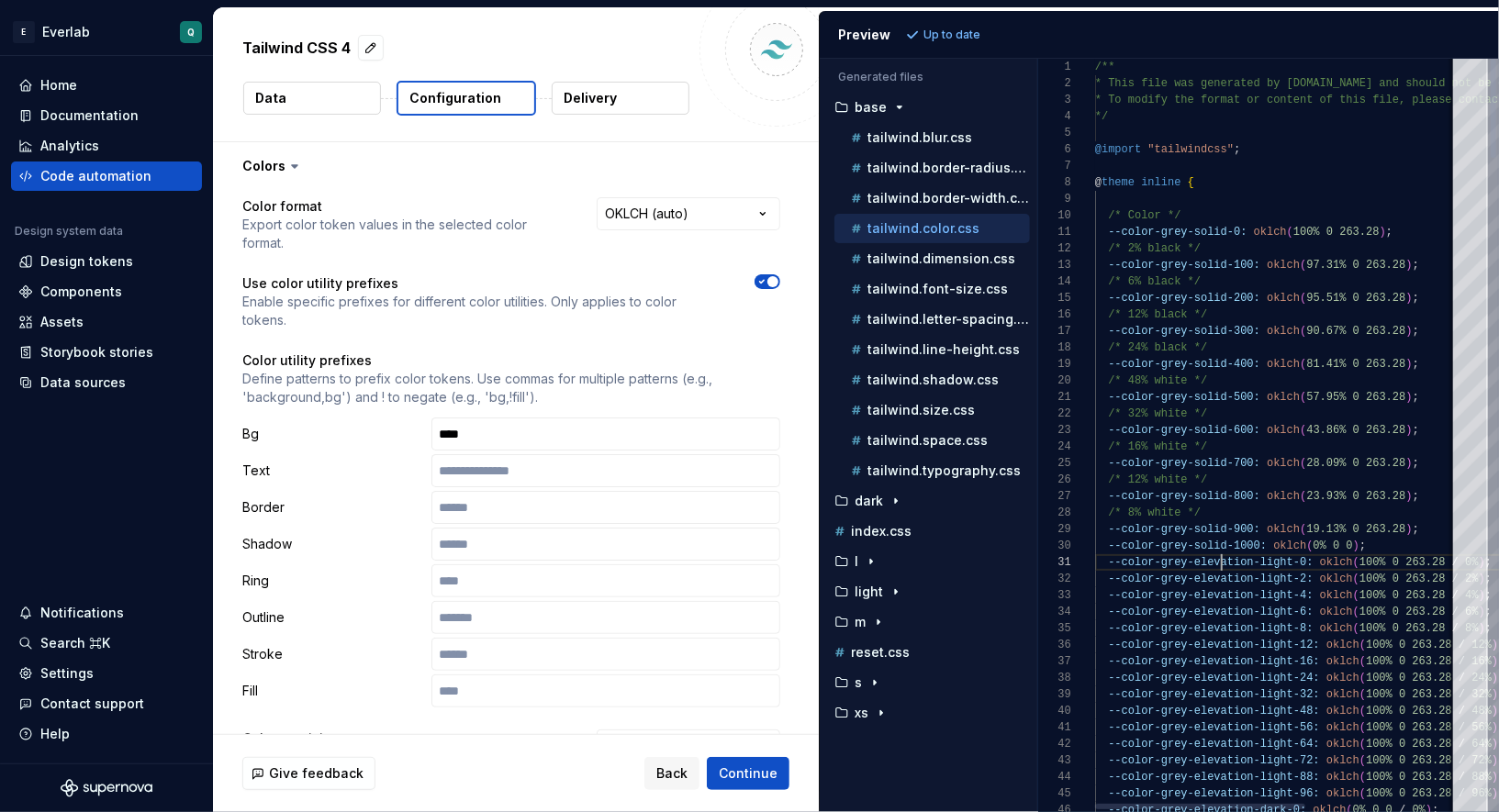 scroll, scrollTop: 0, scrollLeft: 126, axis: horizontal 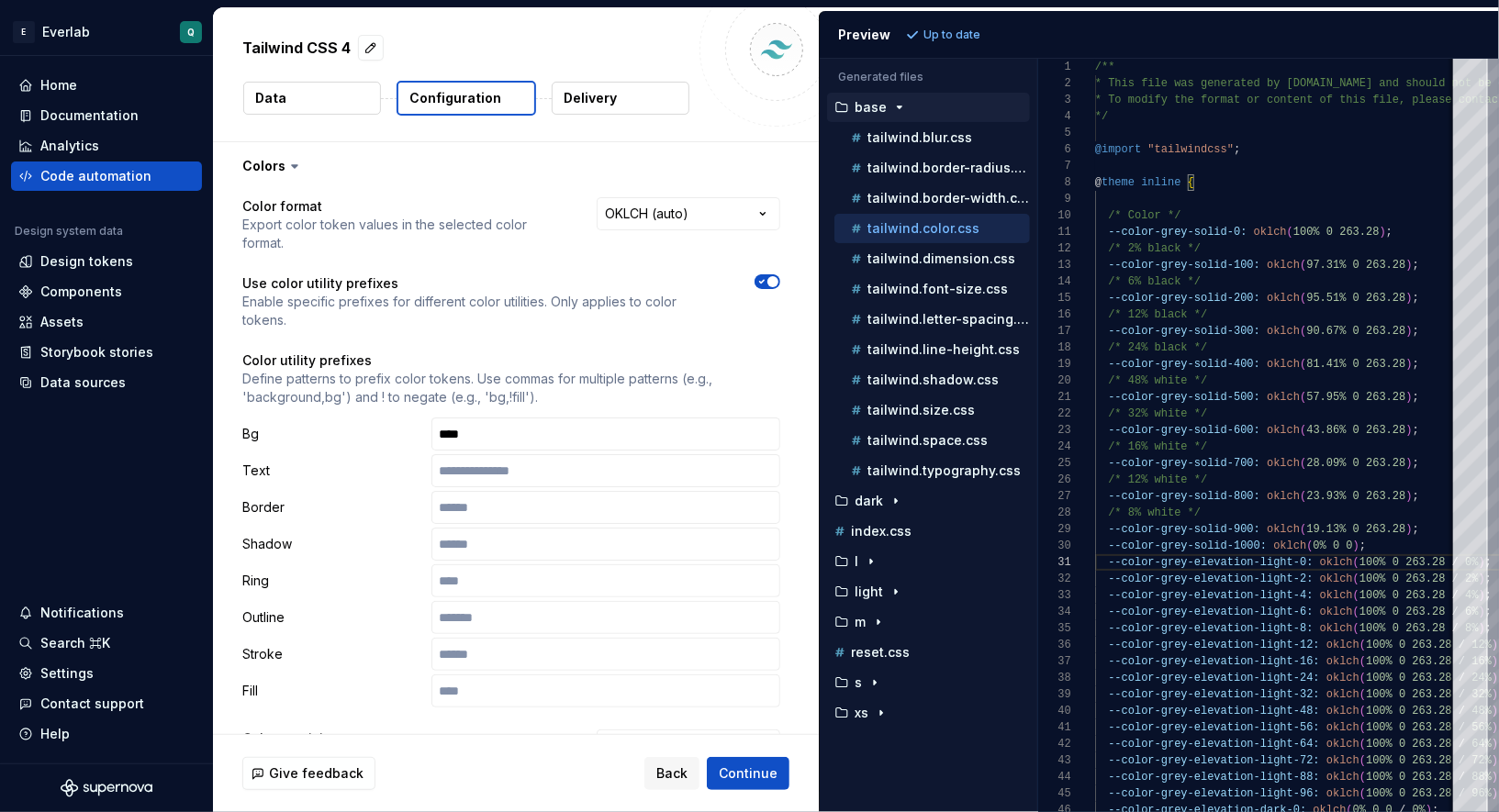 click 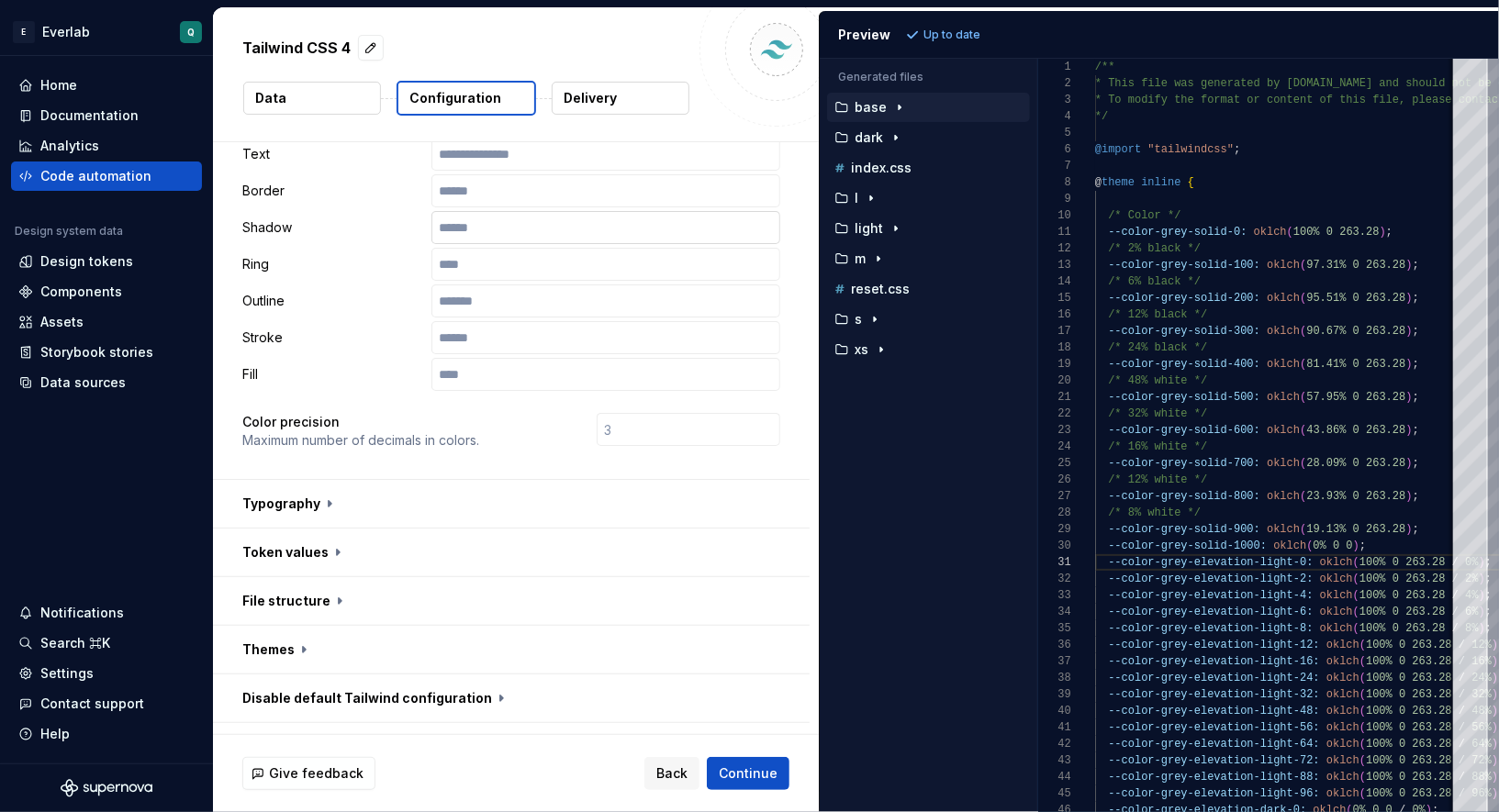 scroll, scrollTop: 458, scrollLeft: 0, axis: vertical 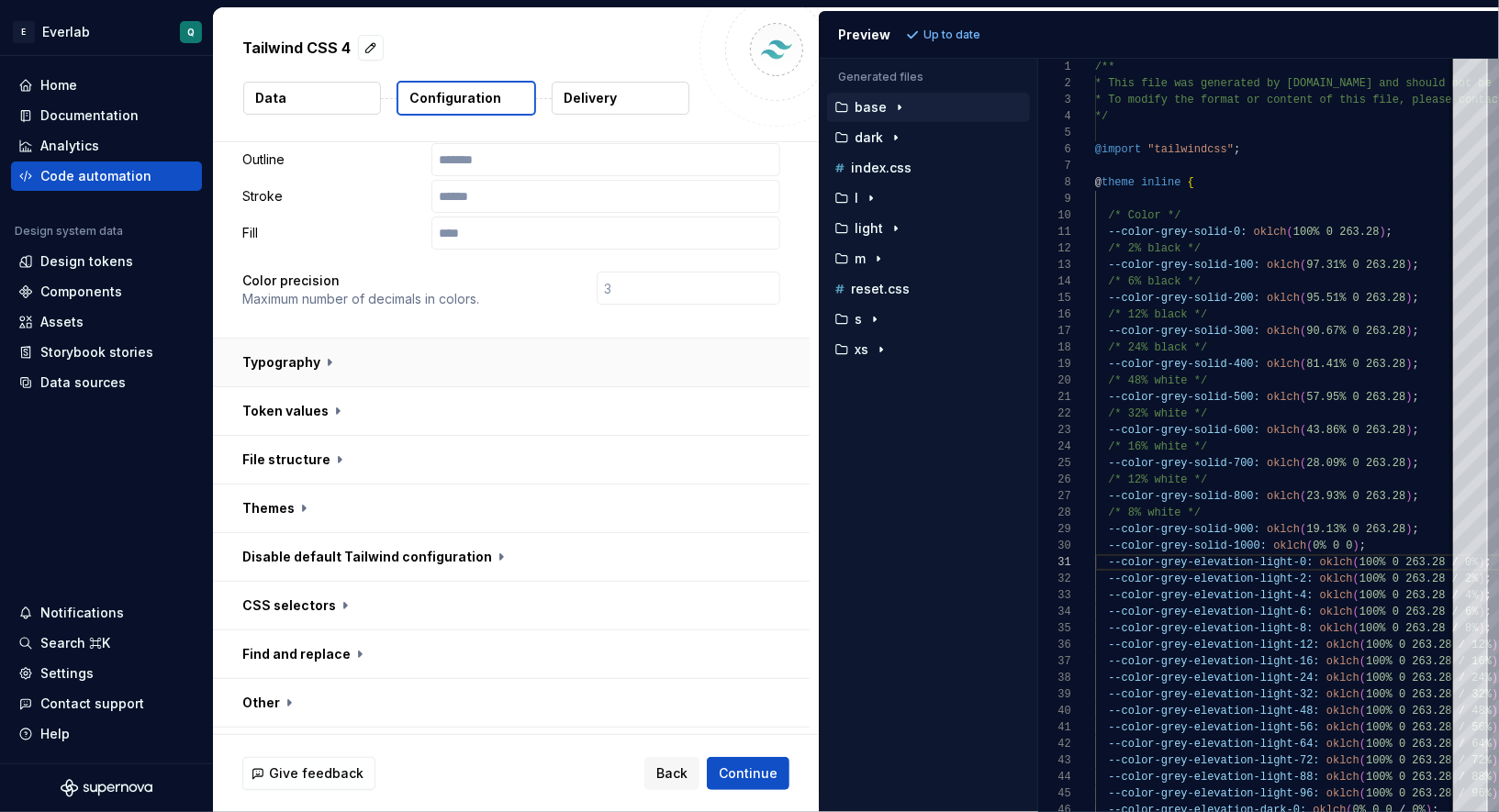click at bounding box center (511, 362) 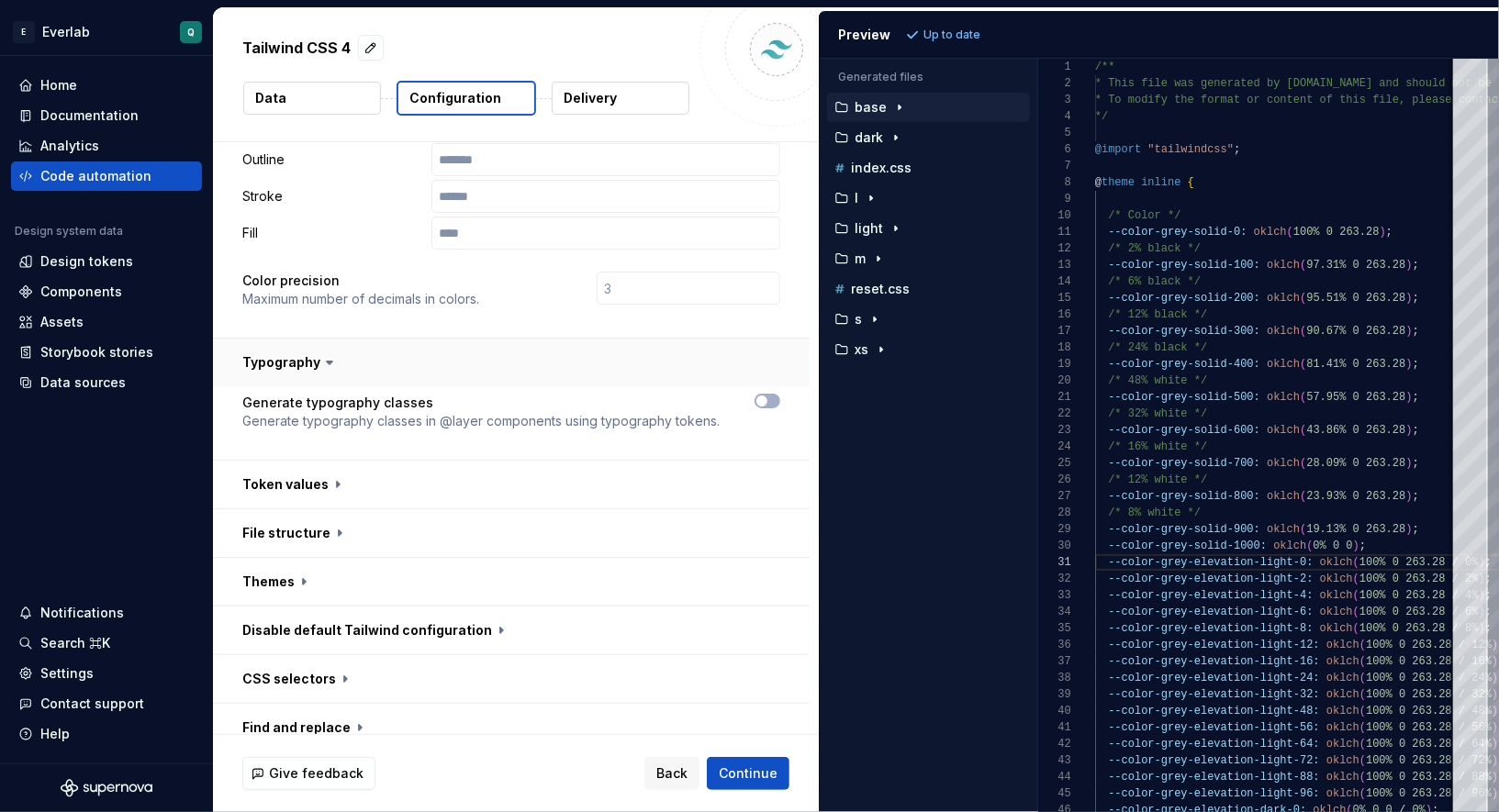 click at bounding box center [511, 362] 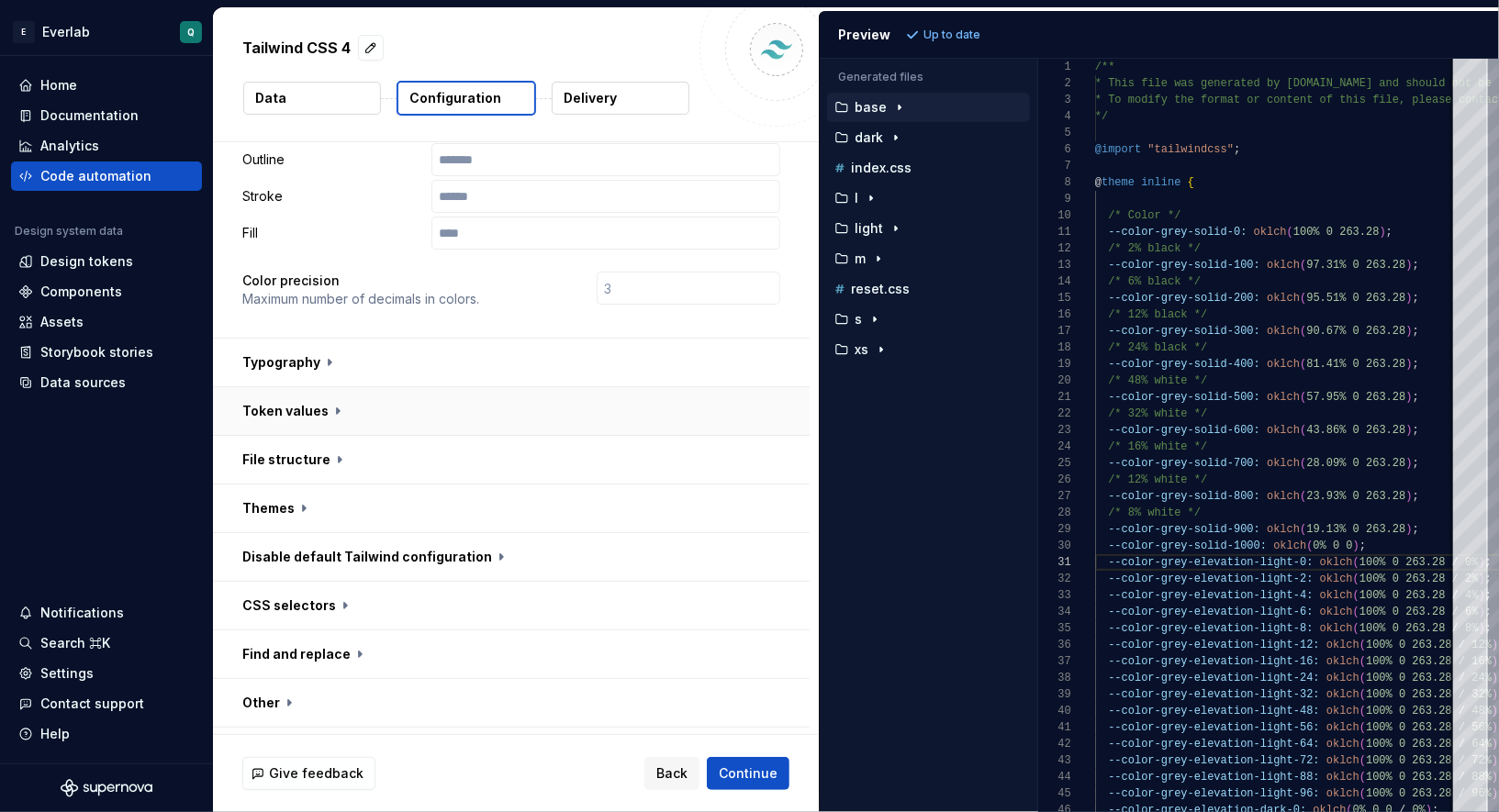 click at bounding box center [511, 411] 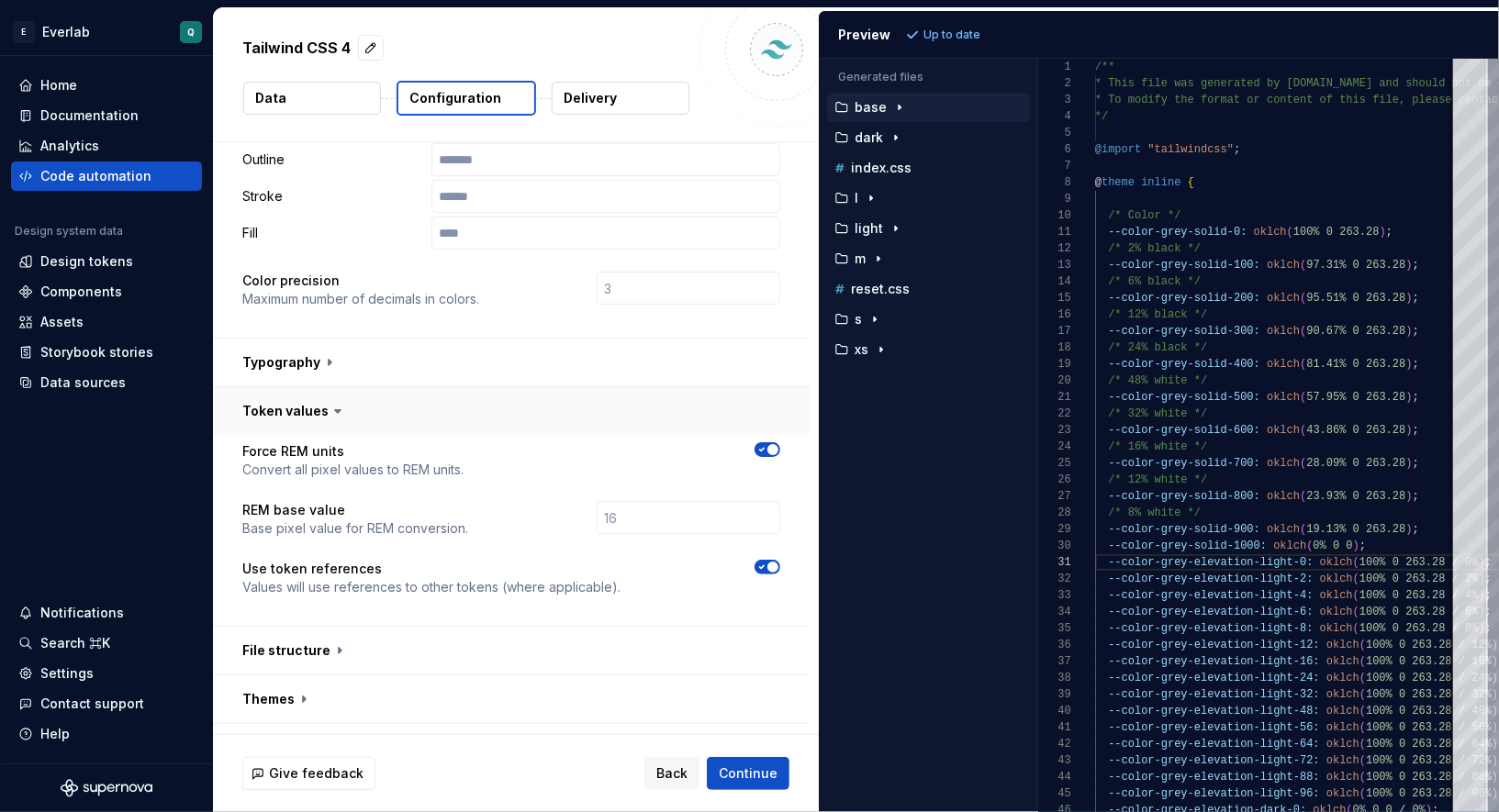 click at bounding box center [511, 411] 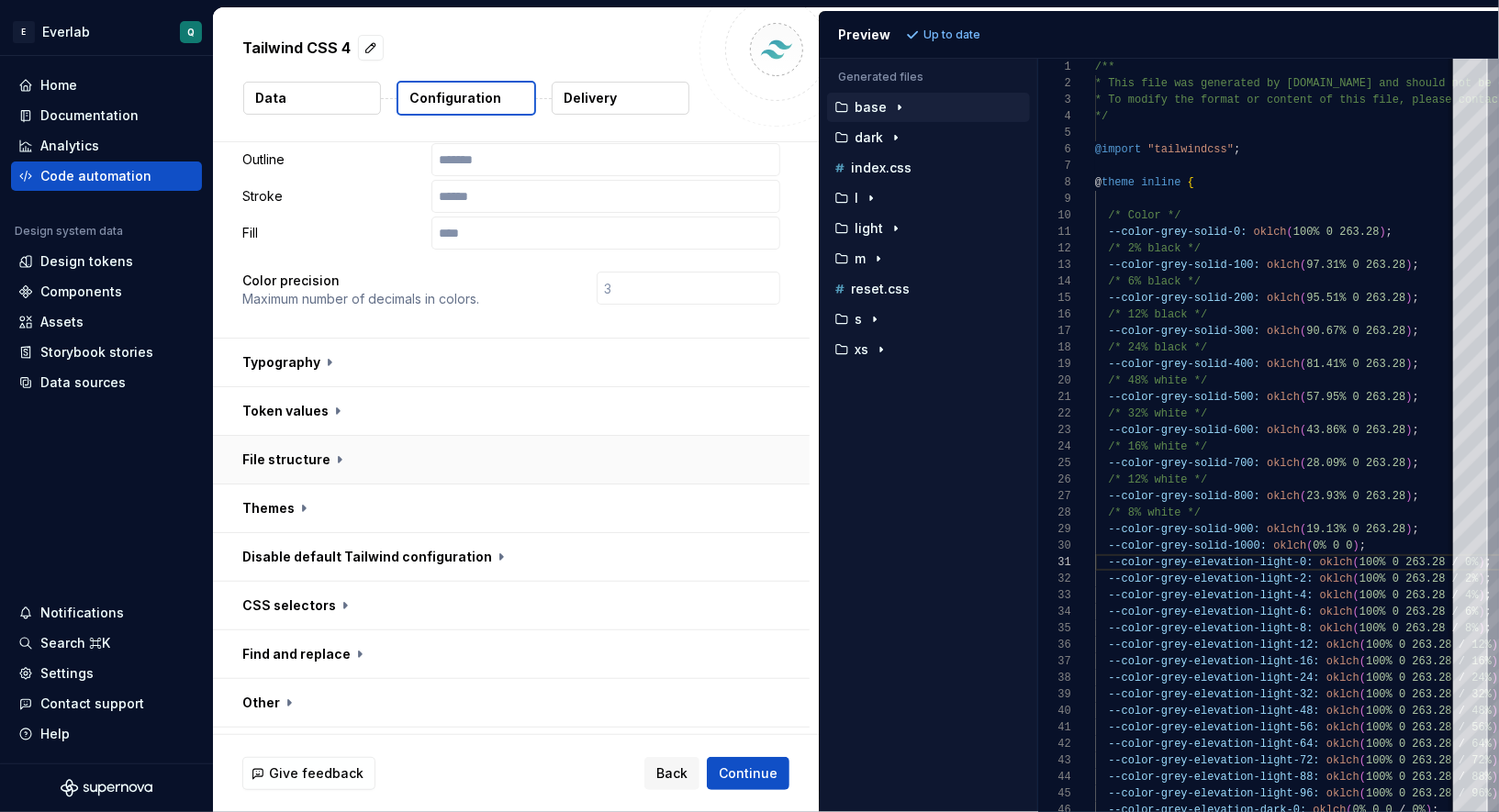 click at bounding box center (511, 460) 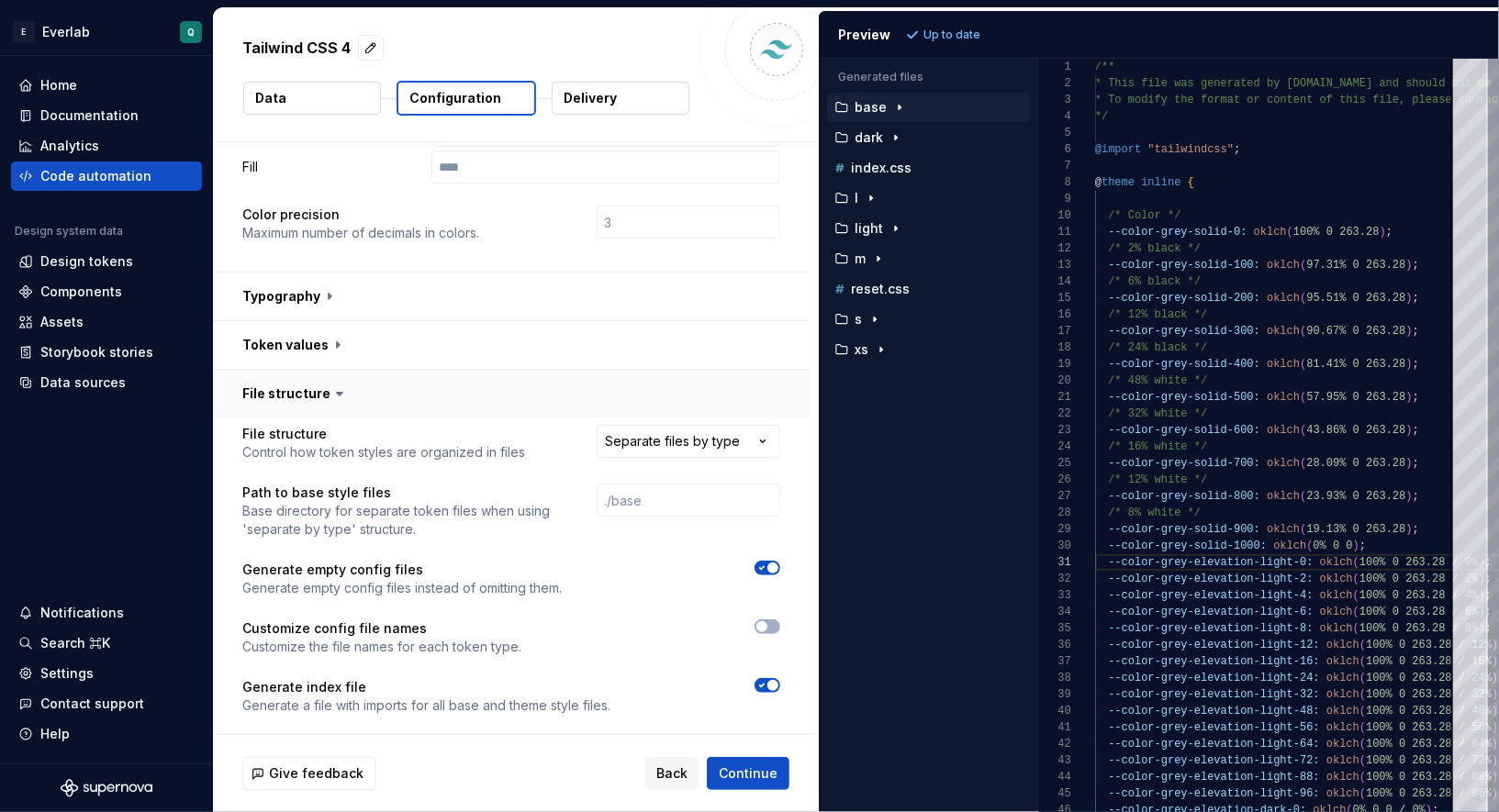 scroll, scrollTop: 528, scrollLeft: 0, axis: vertical 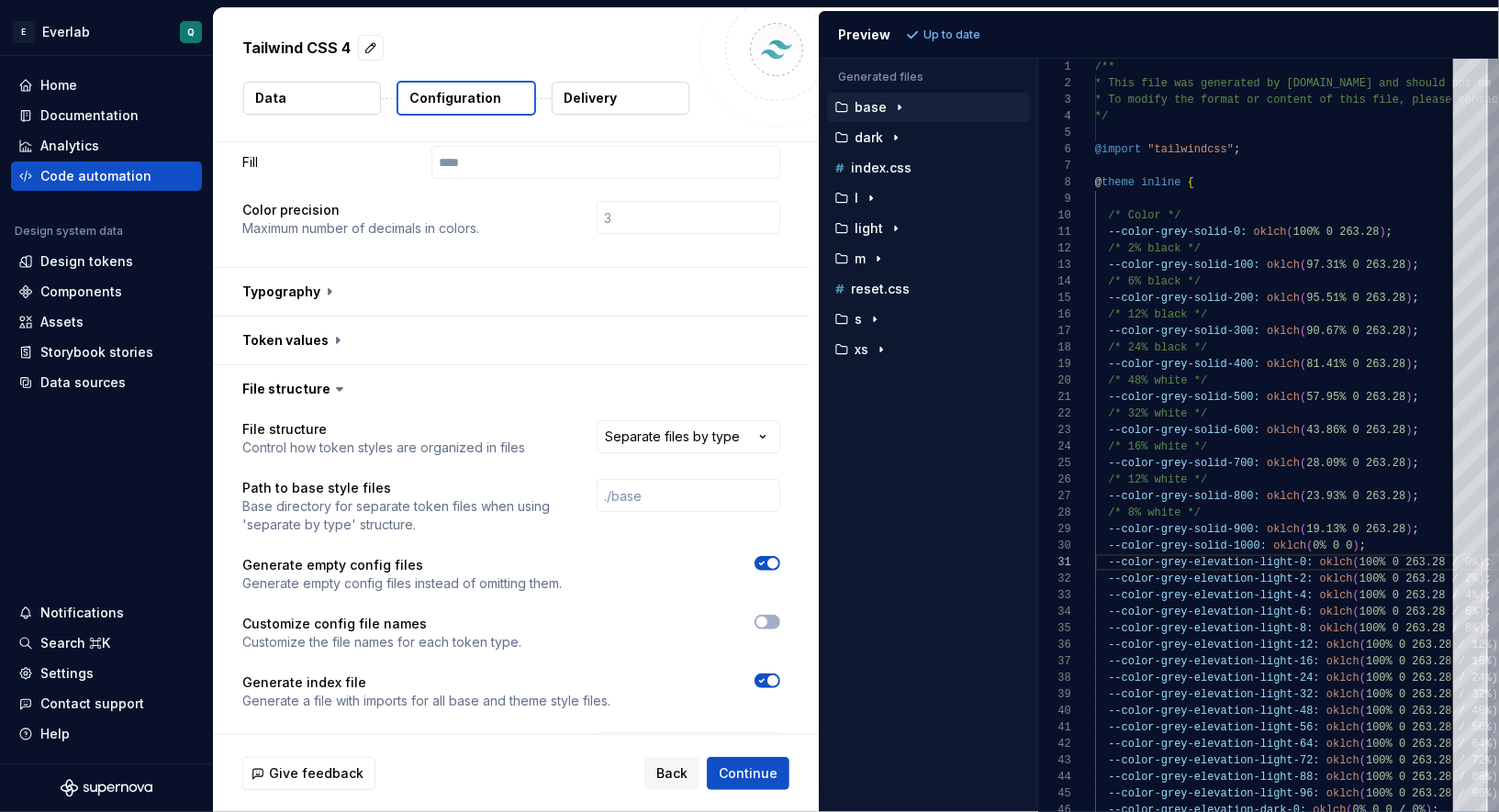 click at bounding box center [773, 563] 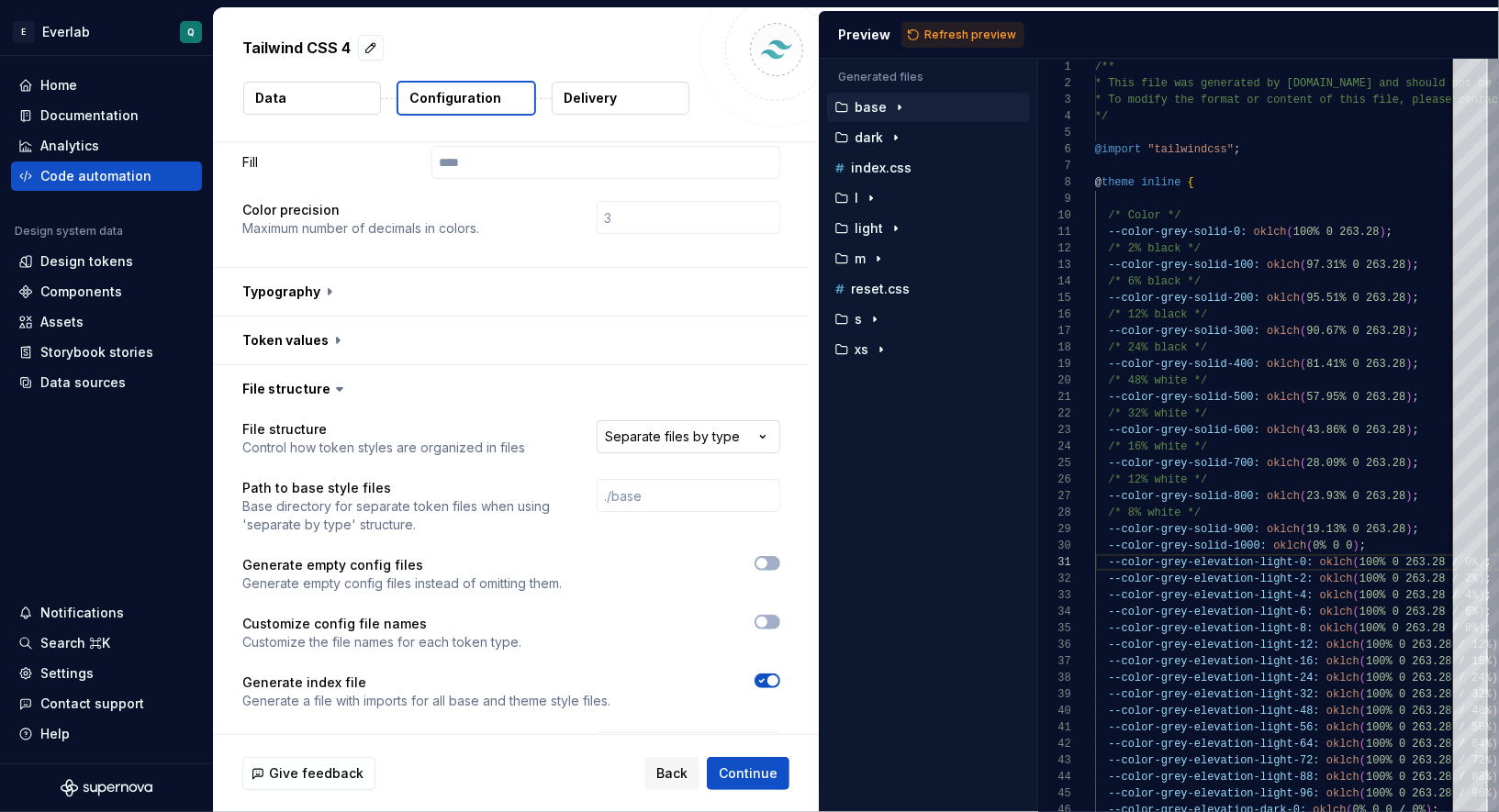 click on "**********" at bounding box center [749, 406] 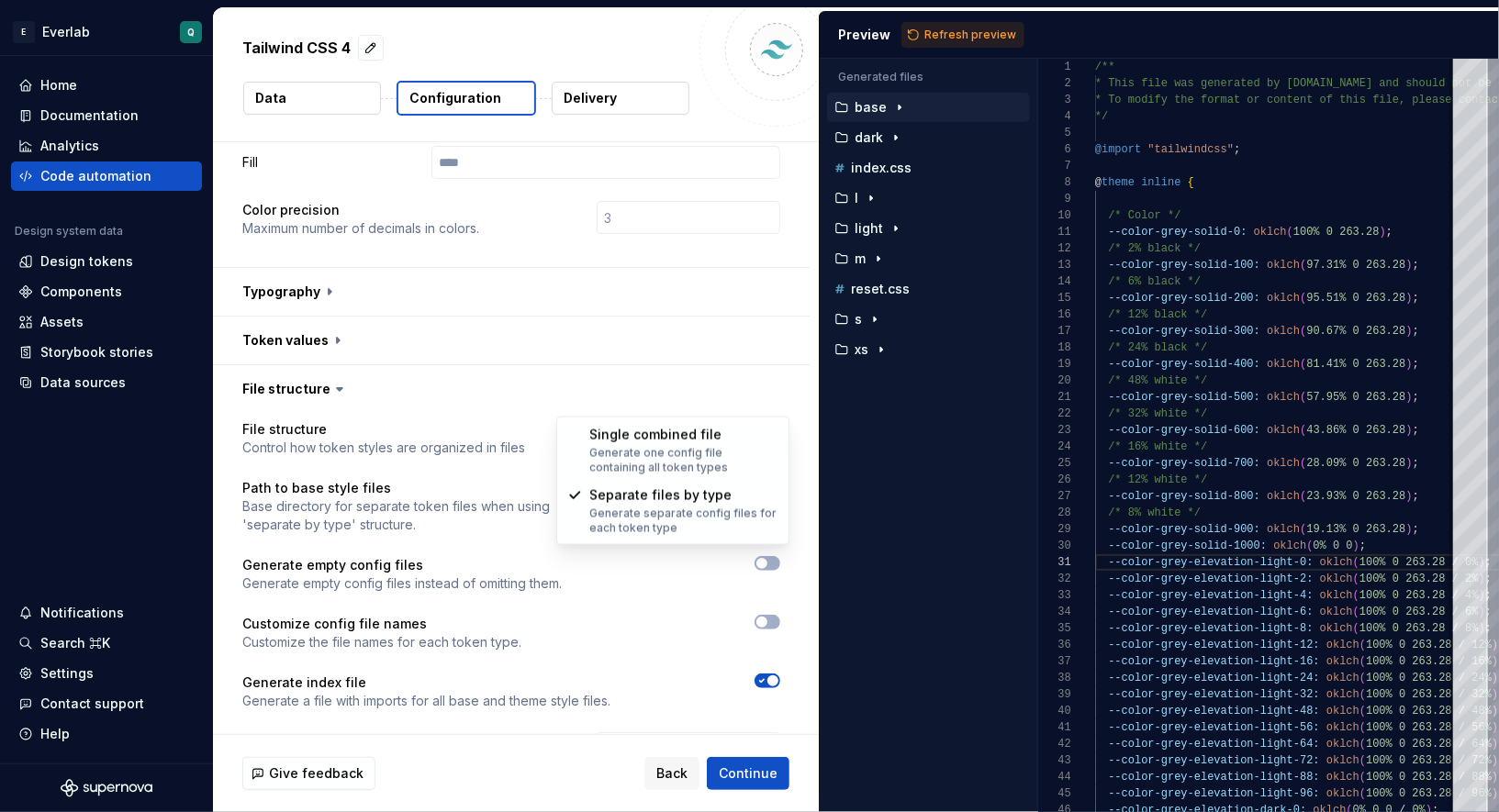 select on "**********" 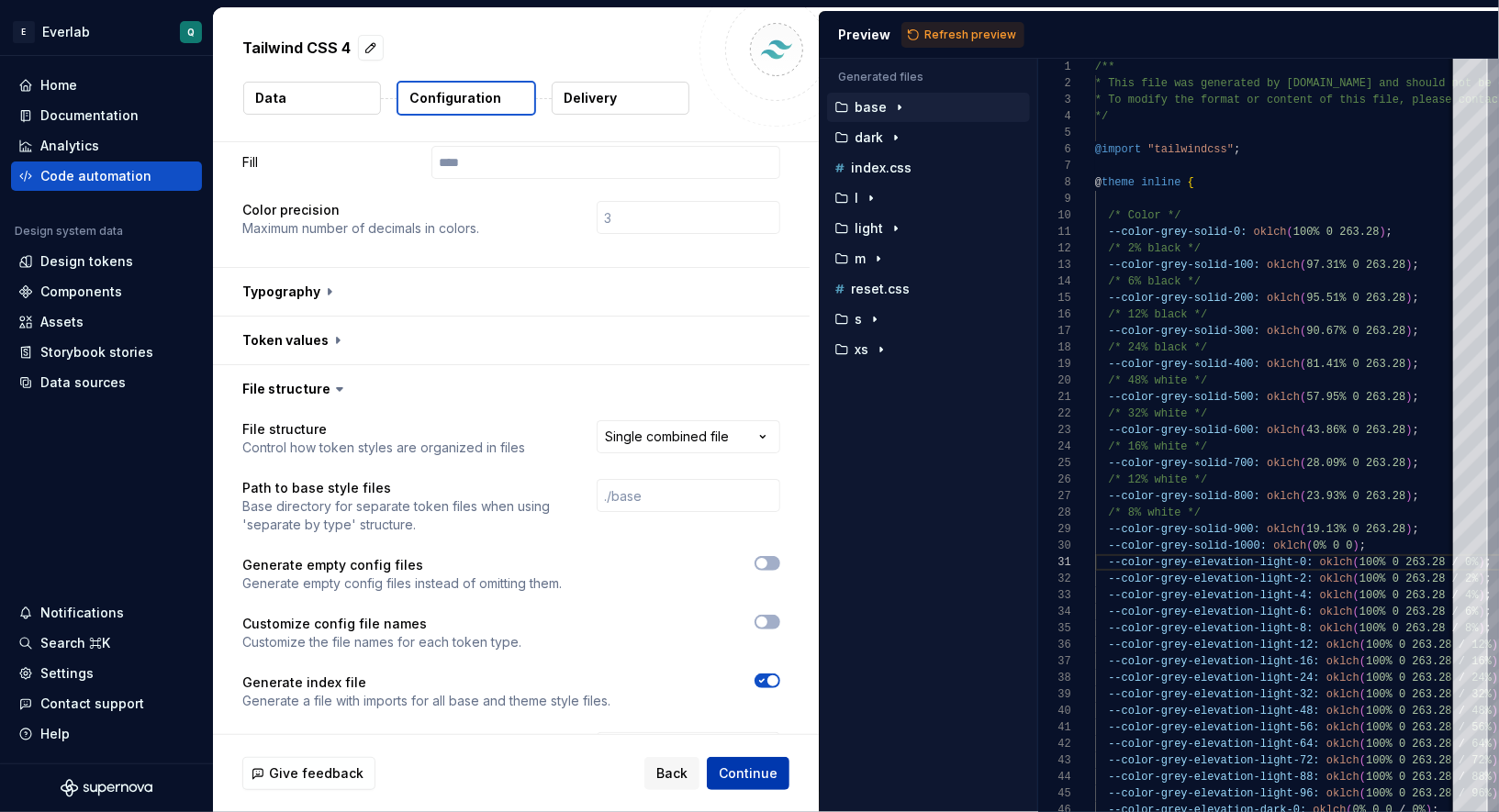 click on "Continue" at bounding box center [748, 773] 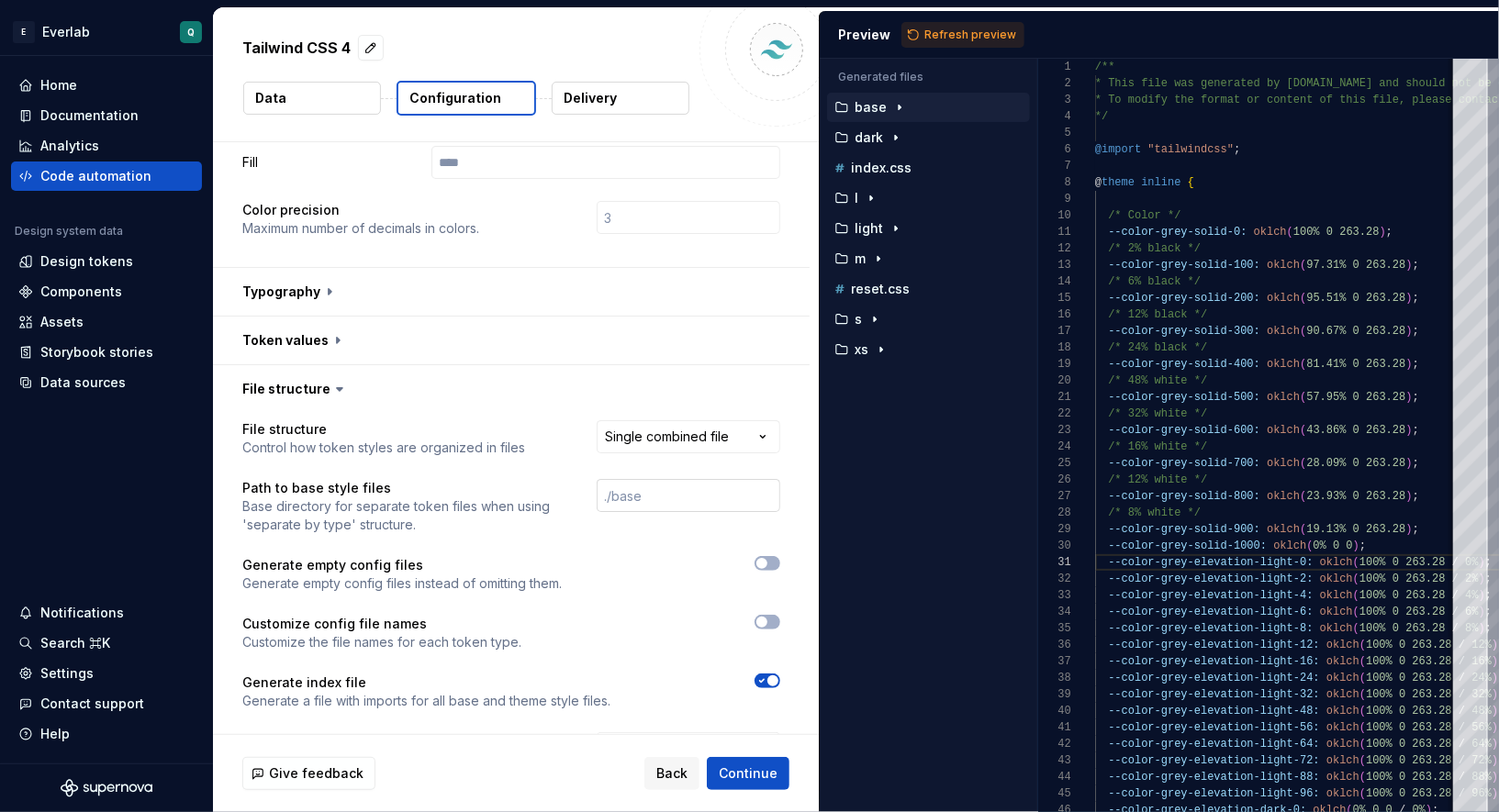 scroll, scrollTop: 0, scrollLeft: 0, axis: both 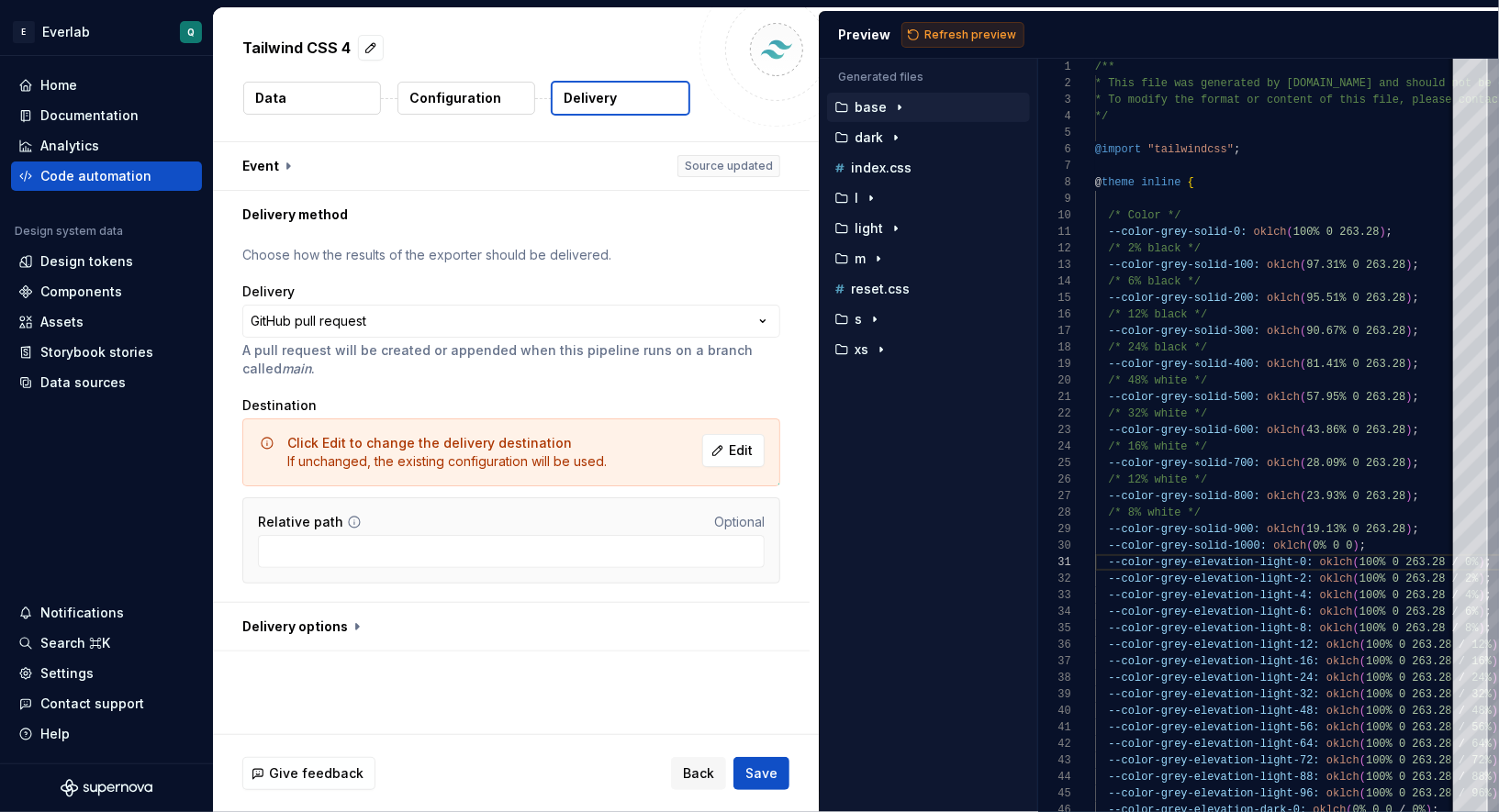 click on "Refresh preview" at bounding box center [970, 35] 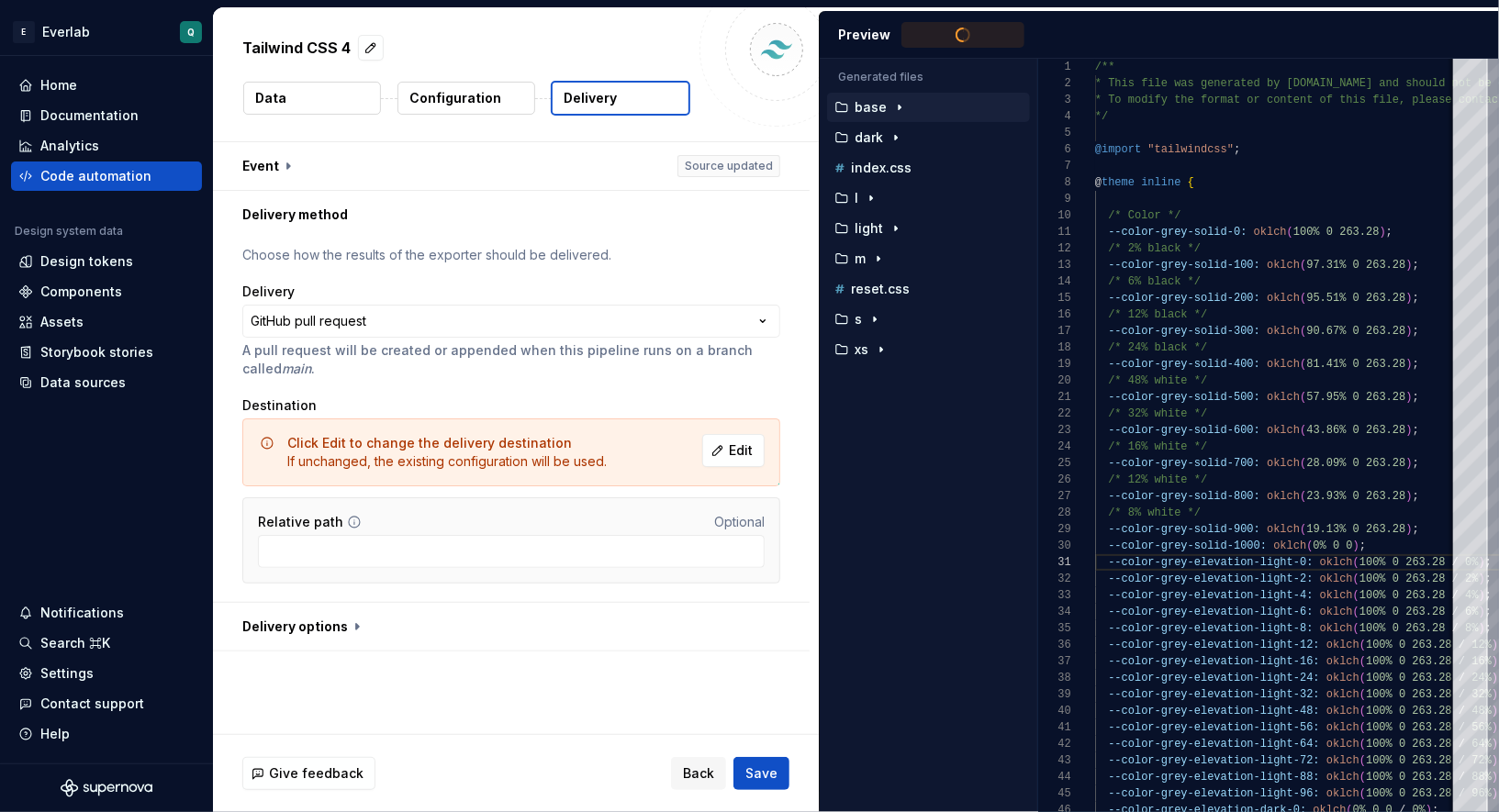 click on "Data" at bounding box center [312, 98] 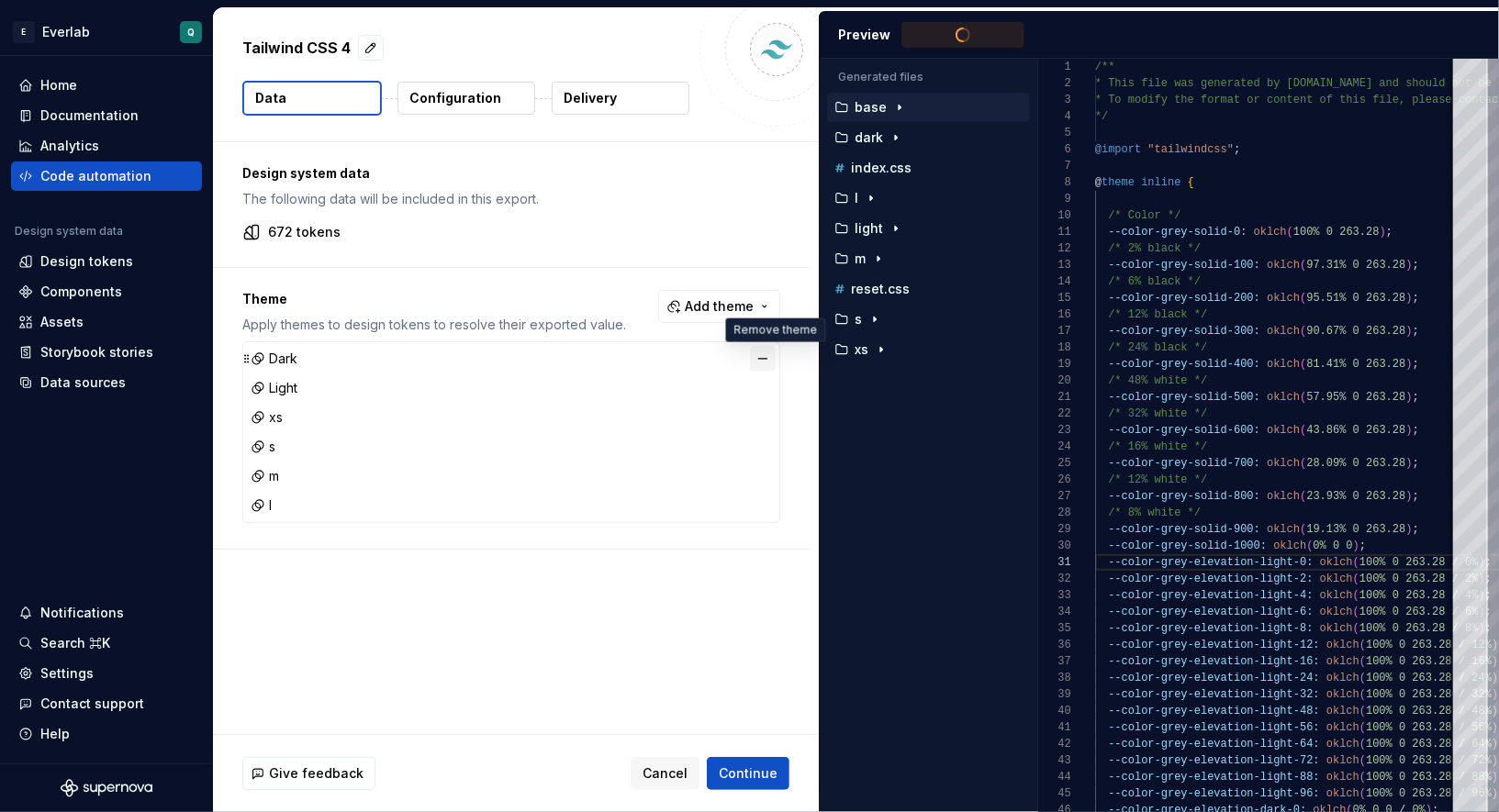 click at bounding box center (763, 359) 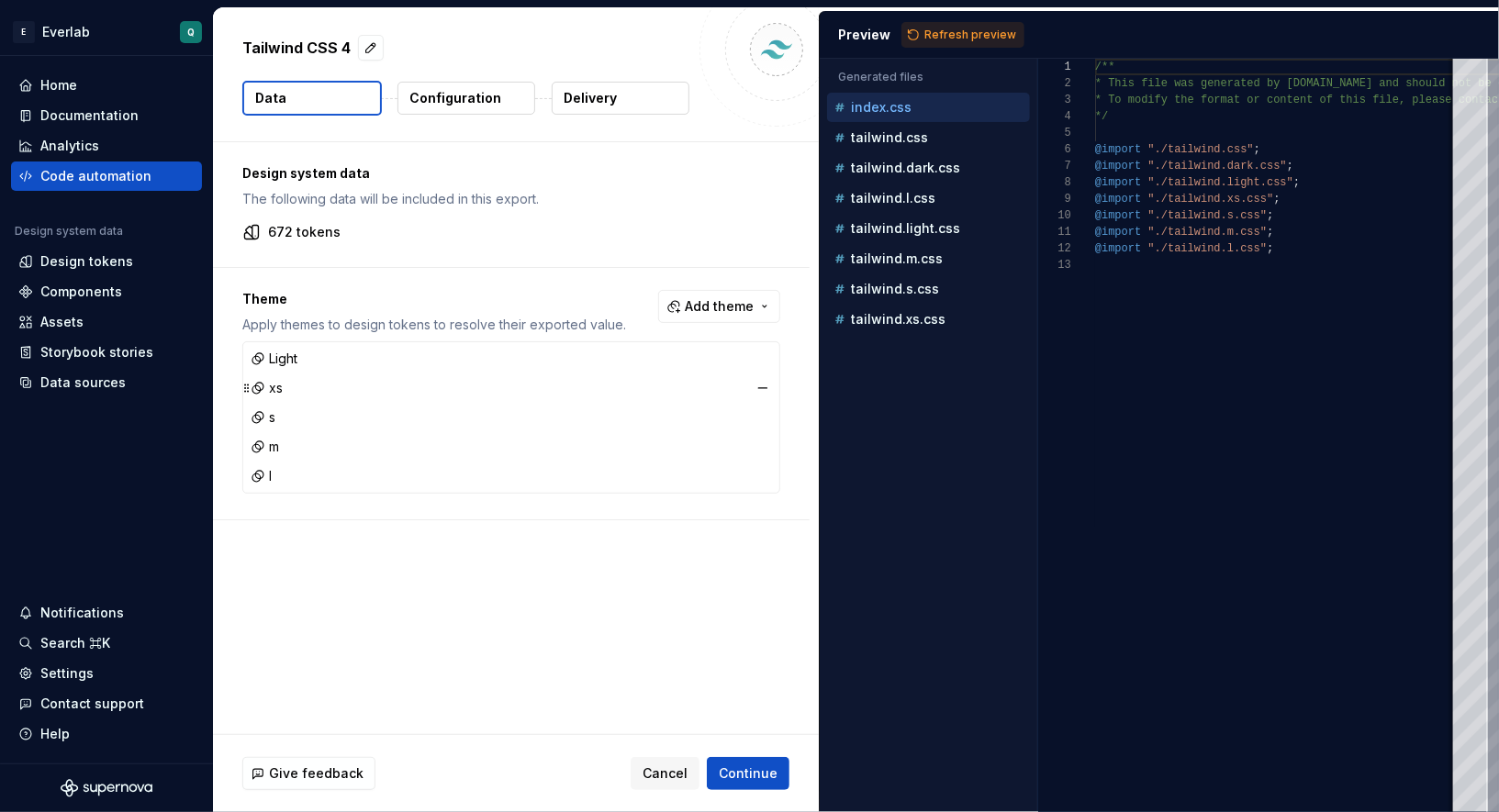click on "xs" at bounding box center [266, 388] 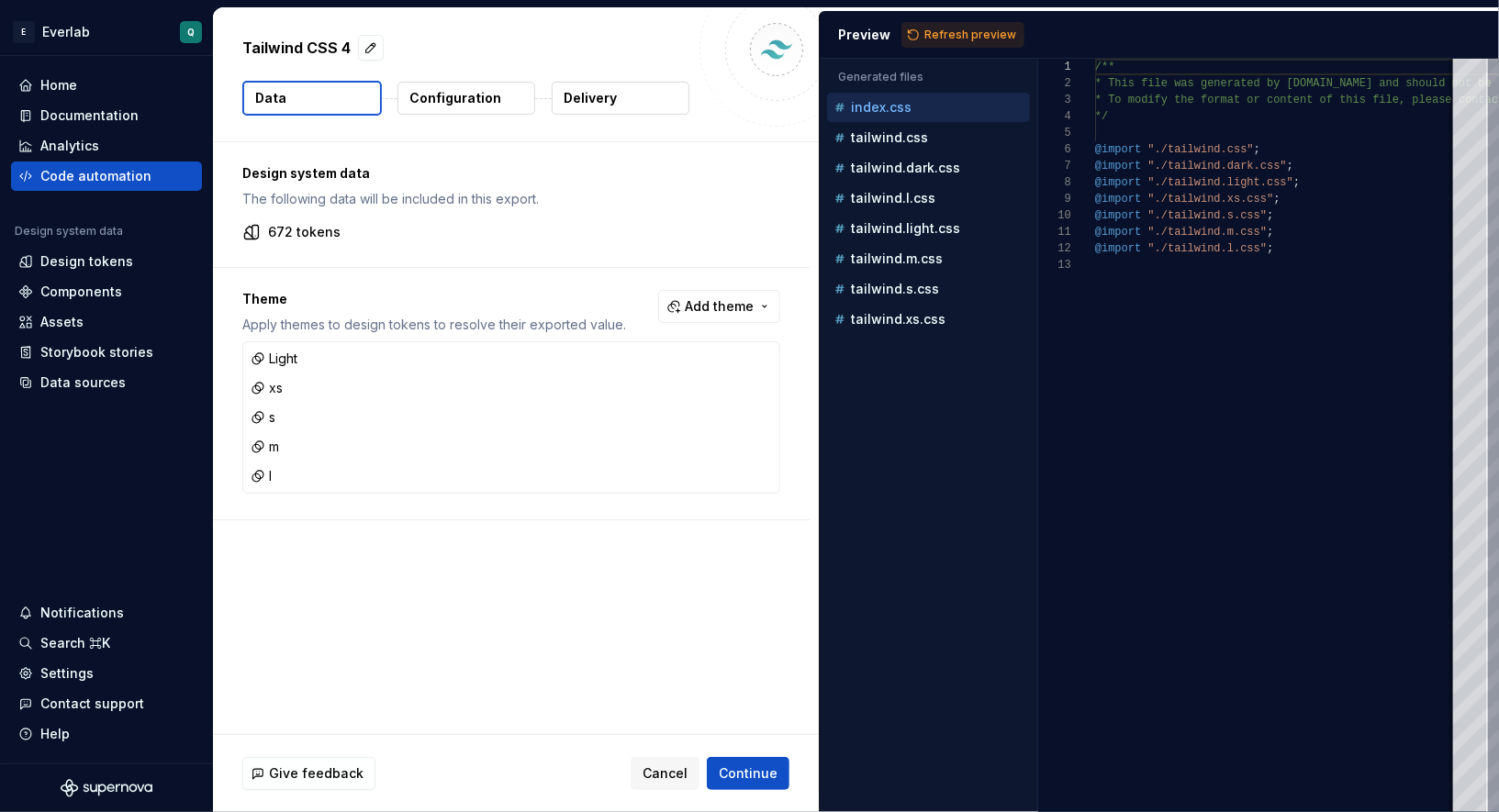 click on "Design system data The following data will be included in this export. 672 tokens Theme Apply themes to design tokens to resolve their exported value. Add theme Light xs s m l" at bounding box center [516, 438] 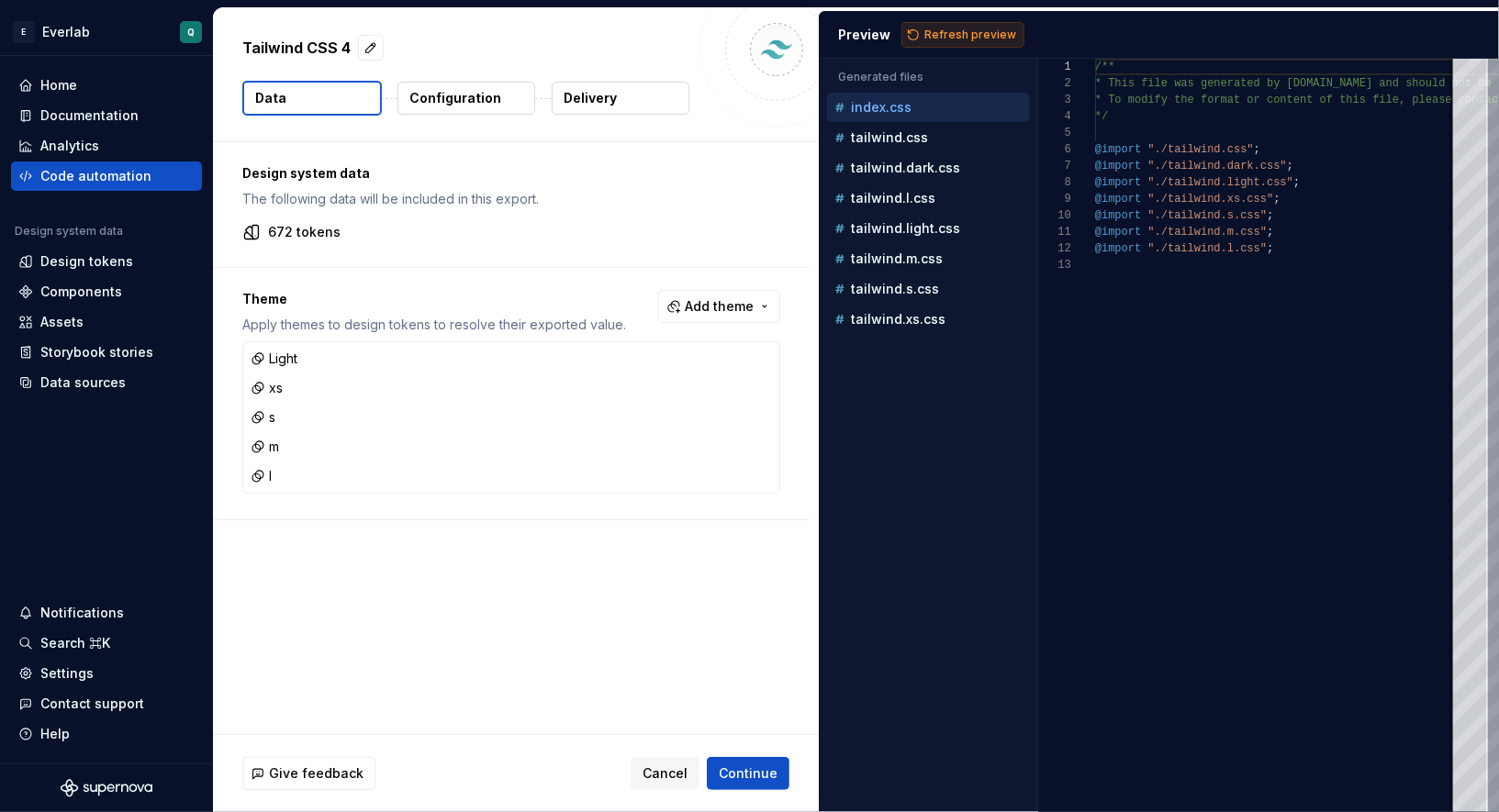 click on "Refresh preview" at bounding box center [970, 35] 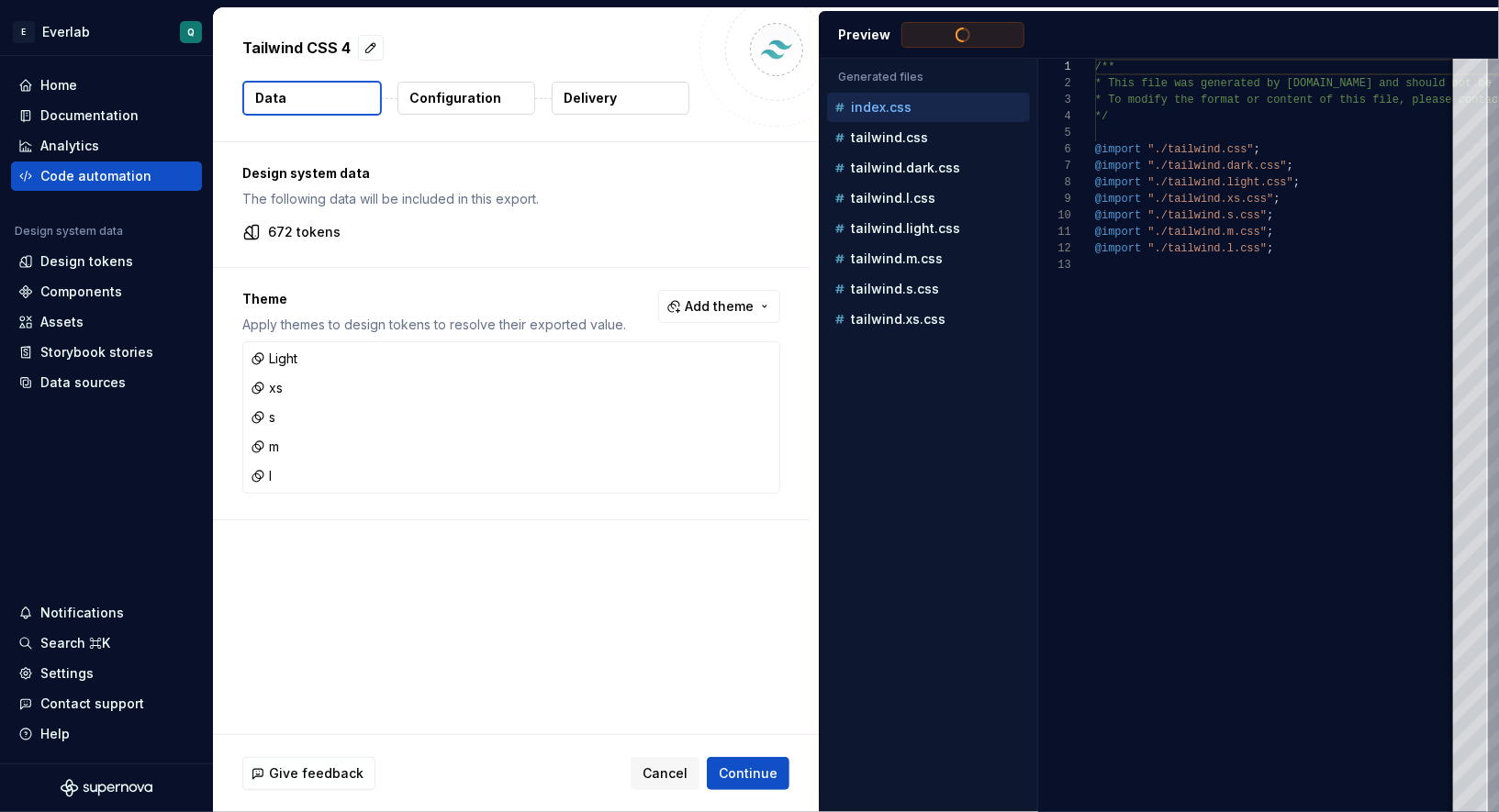 scroll, scrollTop: 165, scrollLeft: 0, axis: vertical 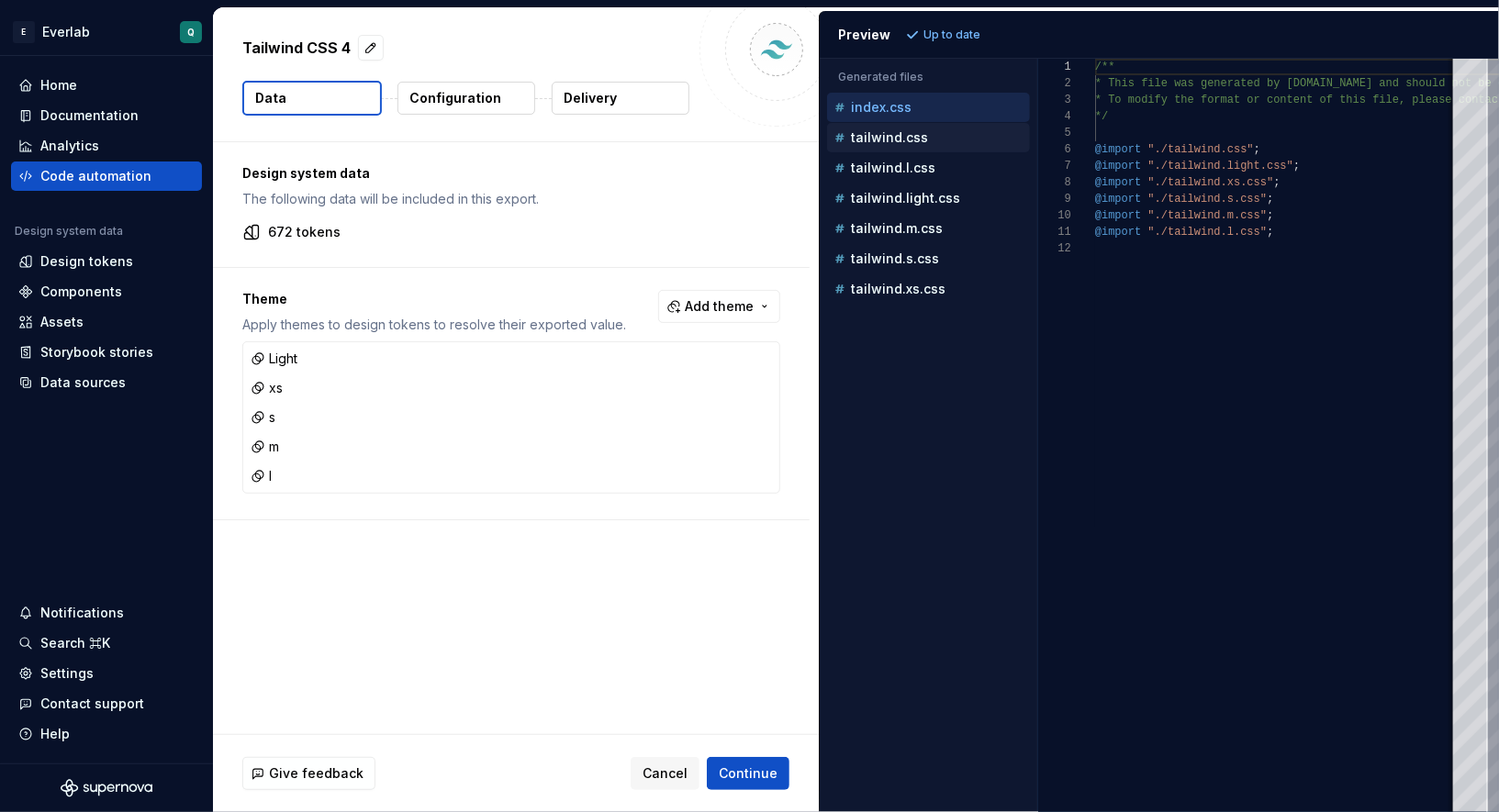 click on "tailwind.css" at bounding box center (889, 138) 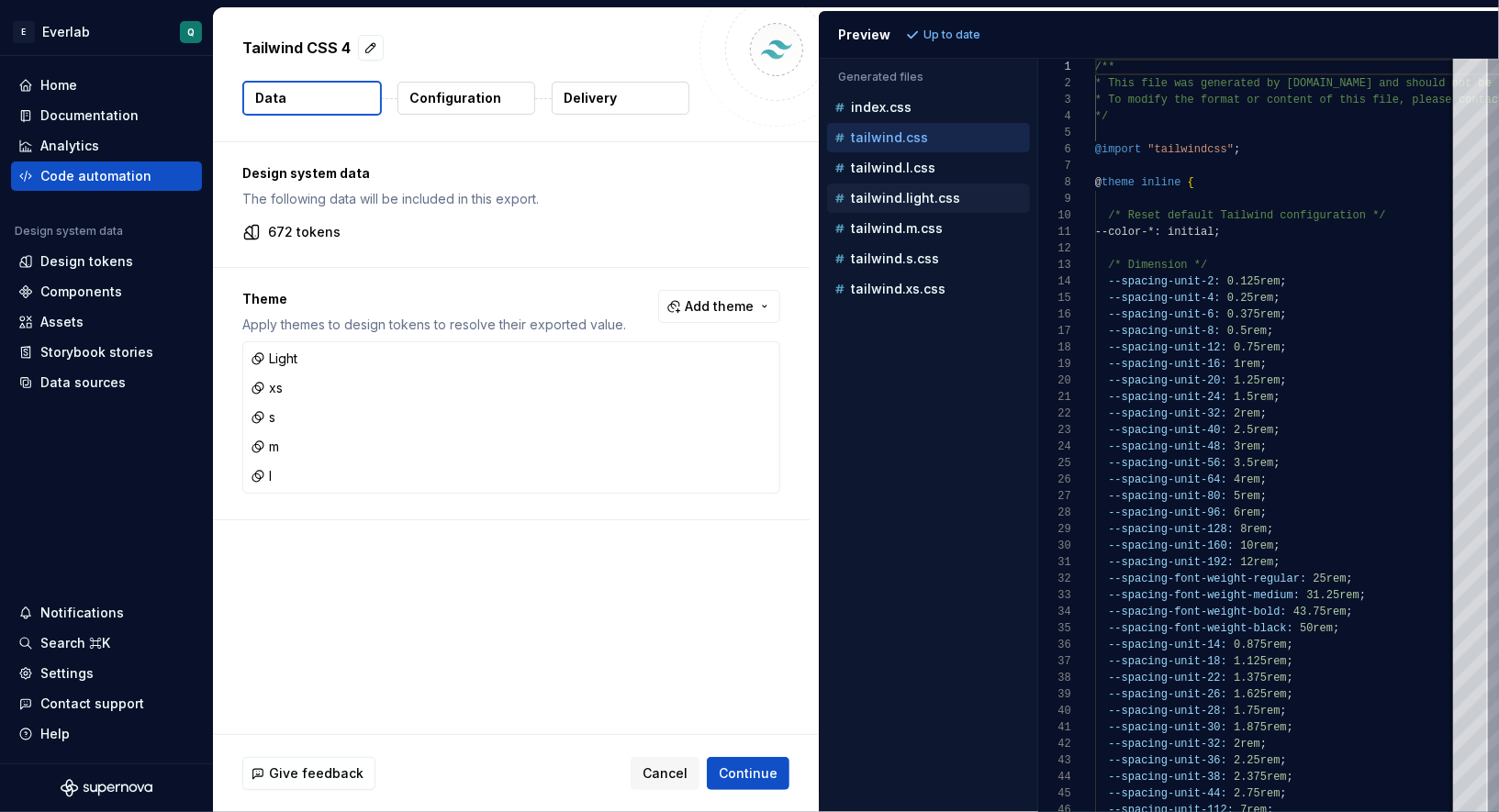 click on "tailwind.light.css" at bounding box center [905, 198] 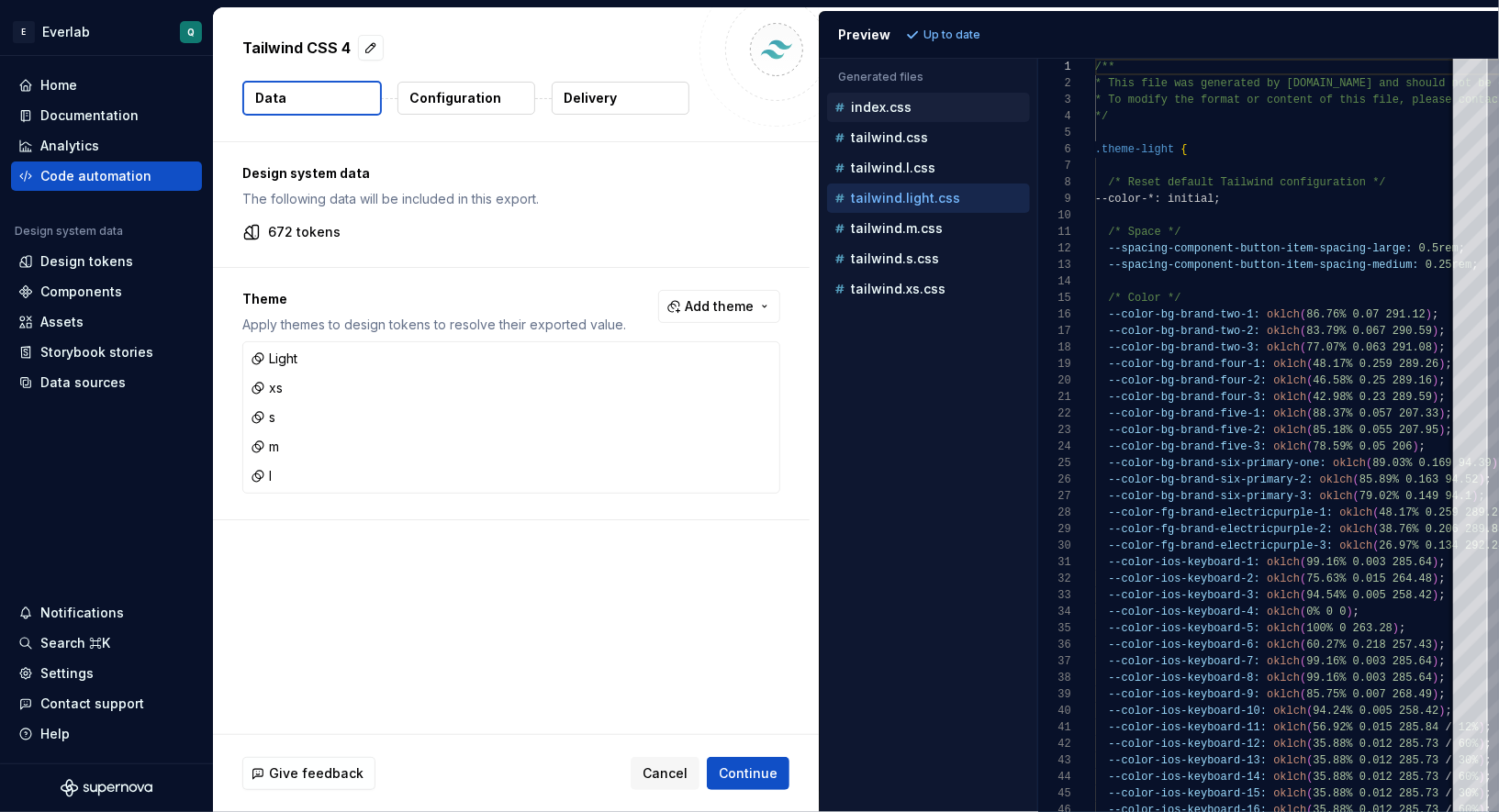 click on "index.css" at bounding box center (881, 107) 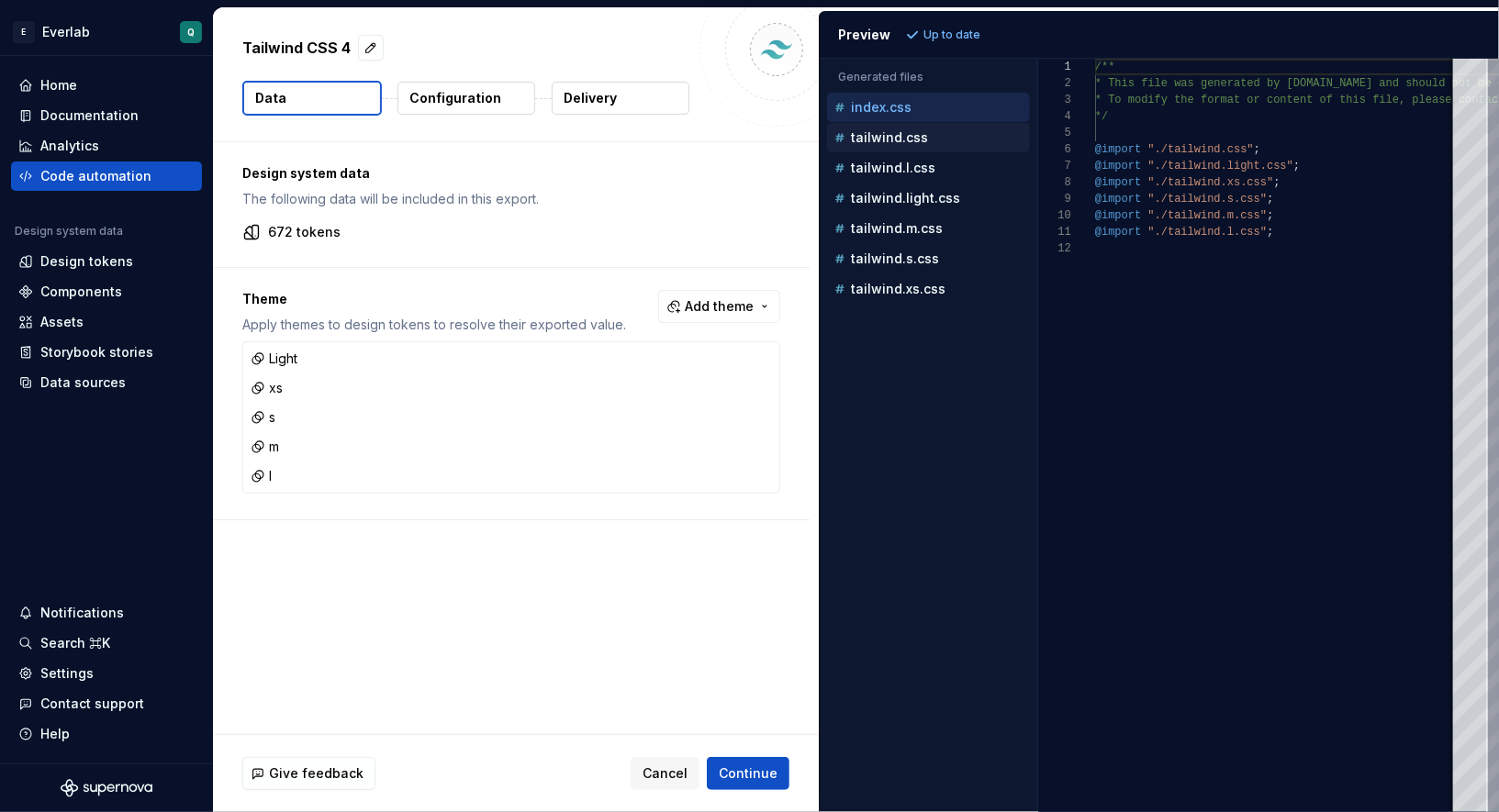 click on "tailwind.css" at bounding box center [889, 138] 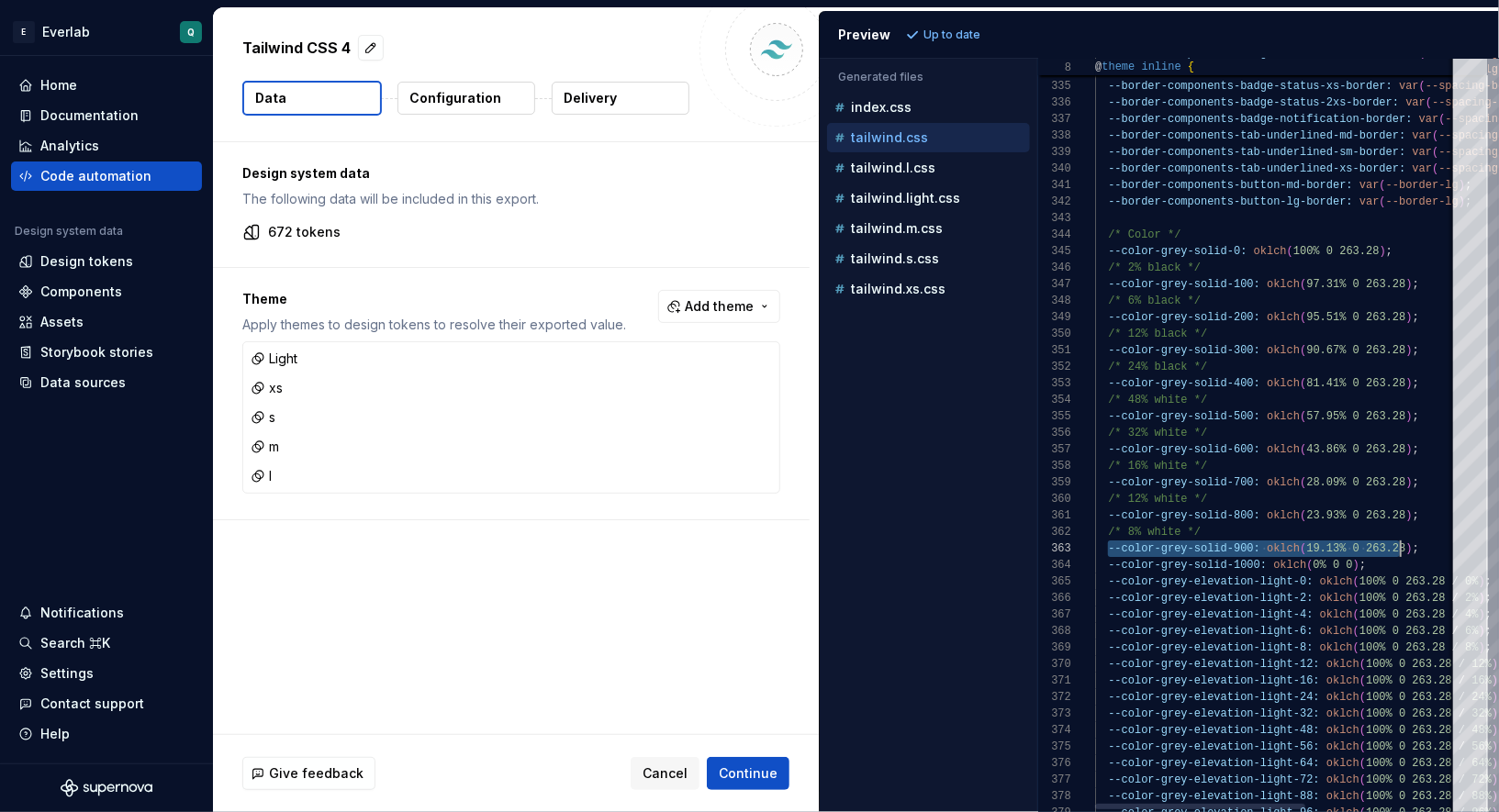 scroll, scrollTop: 33, scrollLeft: 319, axis: both 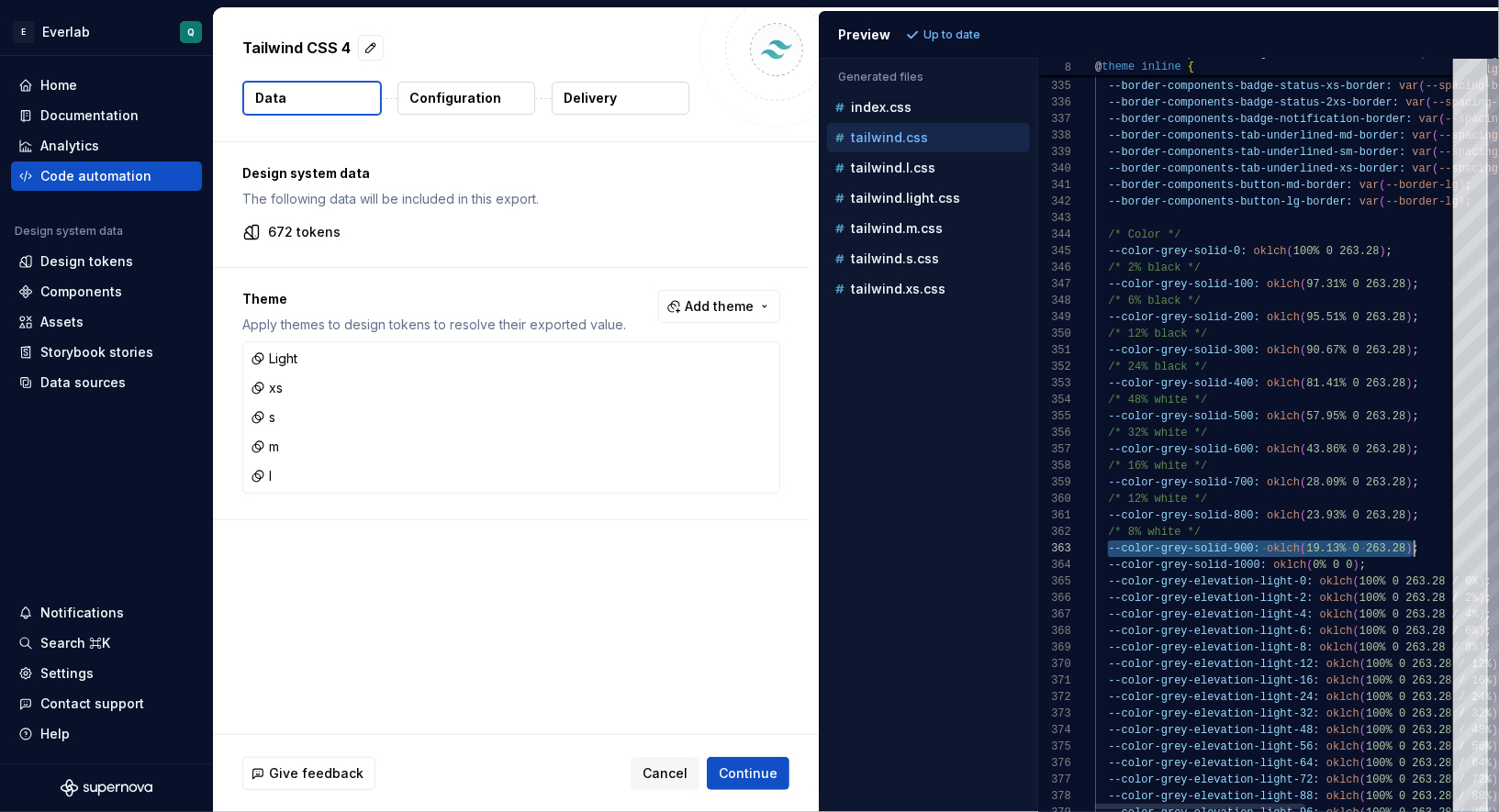 drag, startPoint x: 1109, startPoint y: 547, endPoint x: 1416, endPoint y: 548, distance: 307.0016 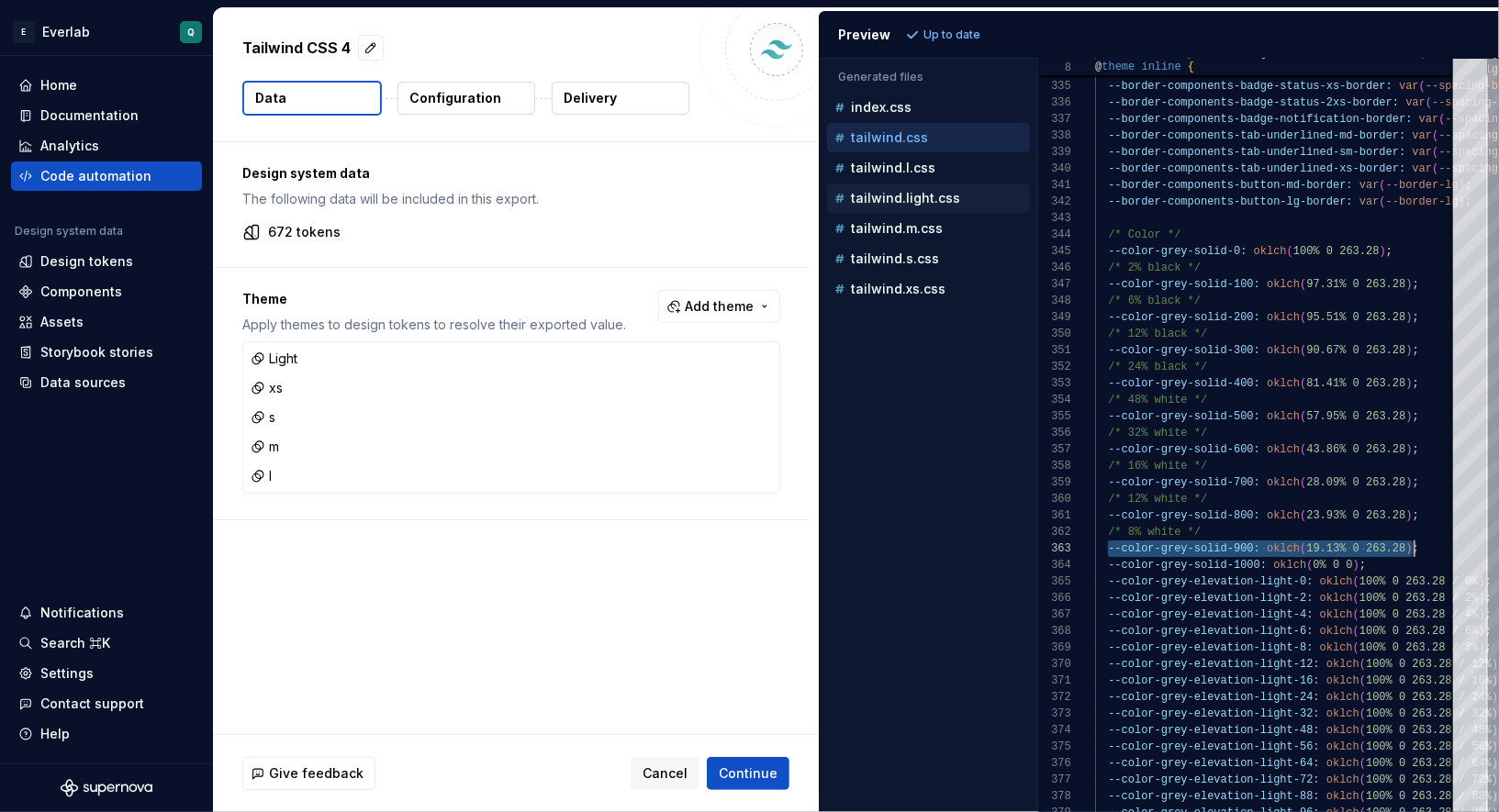 click on "tailwind.light.css" at bounding box center (905, 198) 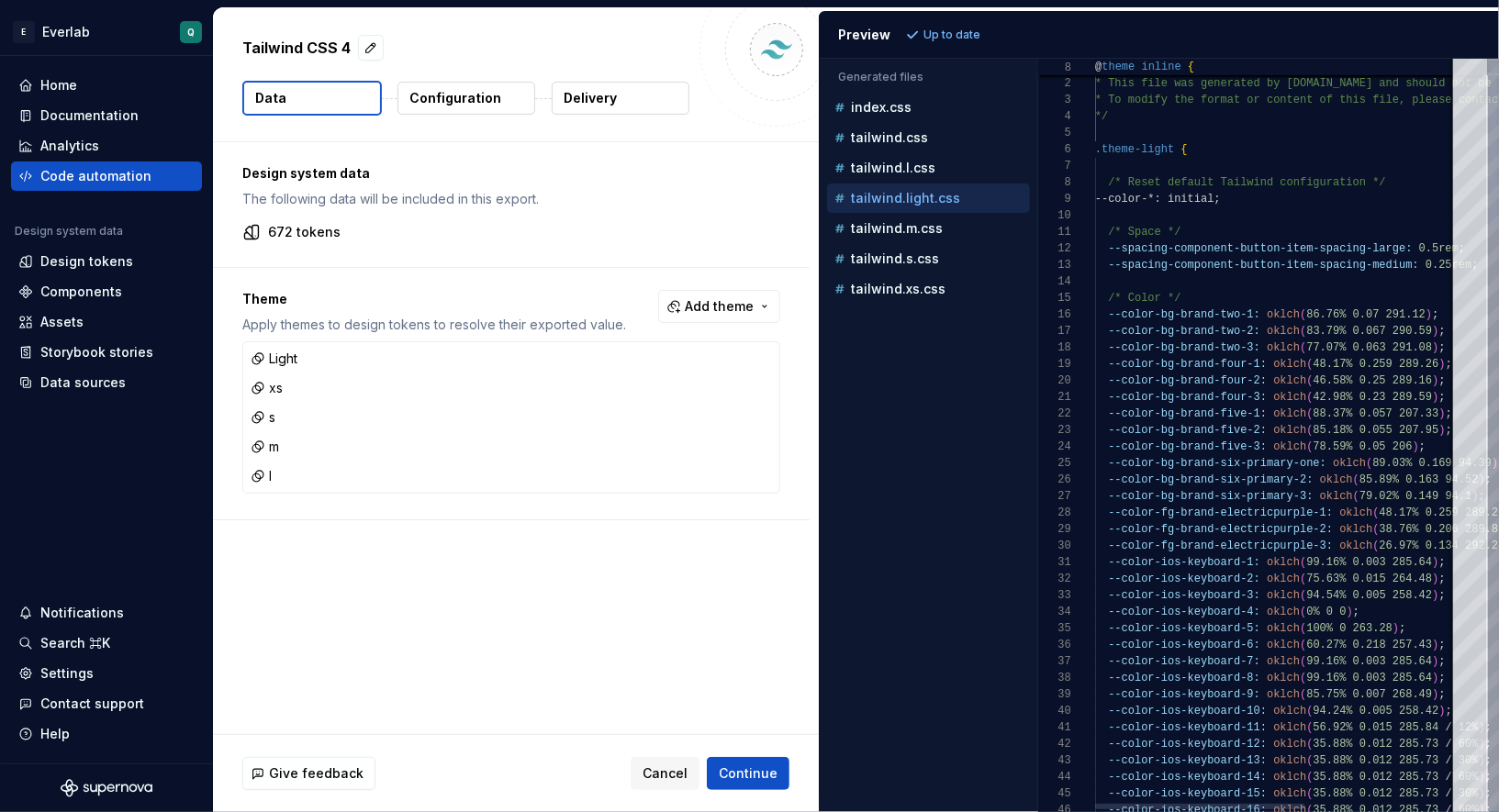 type on "**********" 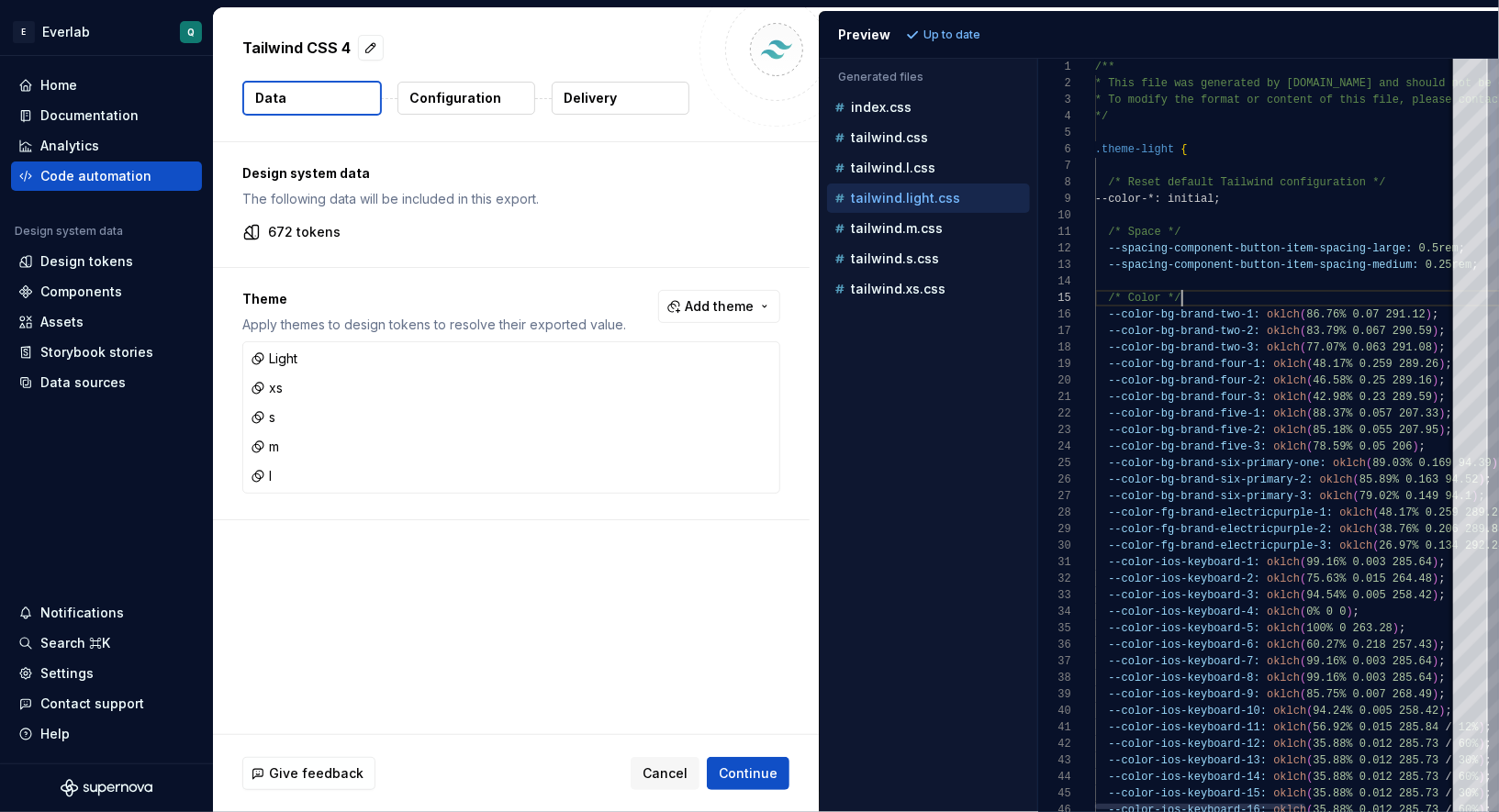 click on "/**  * This file was generated by [DOMAIN_NAME] and sho uld not be changed manually.  * To modify the format or content of this file, p lease contact your design system team.   */ .theme-light   {    /* Reset default Tailwind configuration */   --color-*: initial;    /* Space */    --spacing-component-button-item-spacing-large:   0.5rem ;    --spacing-component-button-item-spacing-medium:   0.25rem ;    /* Color */    --color-bg-brand-two-1:   oklch ( 86.76%   0.07   291.12 ) ;    --color-bg-brand-two-2:   oklch ( 83.79%   0.067   290.59 ) ;    --color-bg-brand-two-3:   oklch ( 77.07%   0.063   291.08 ) ;    --color-bg-brand-four-1:   oklch ( 48.17%   0.259   289.26 ) ;    --color-bg-brand-four-2:   oklch ( 46.58%   0.25   289.16 ) ;    --color-bg-brand-four-3:   oklch ( 42.98%   0.23   289.59 ) ;    --color-bg-brand-five-1:   oklch ( 88.37%   0.057   207.33 ) ;    --color-bg-brand-five-2:   oklch ( 85.18%   0.055" at bounding box center [1408, 1732] 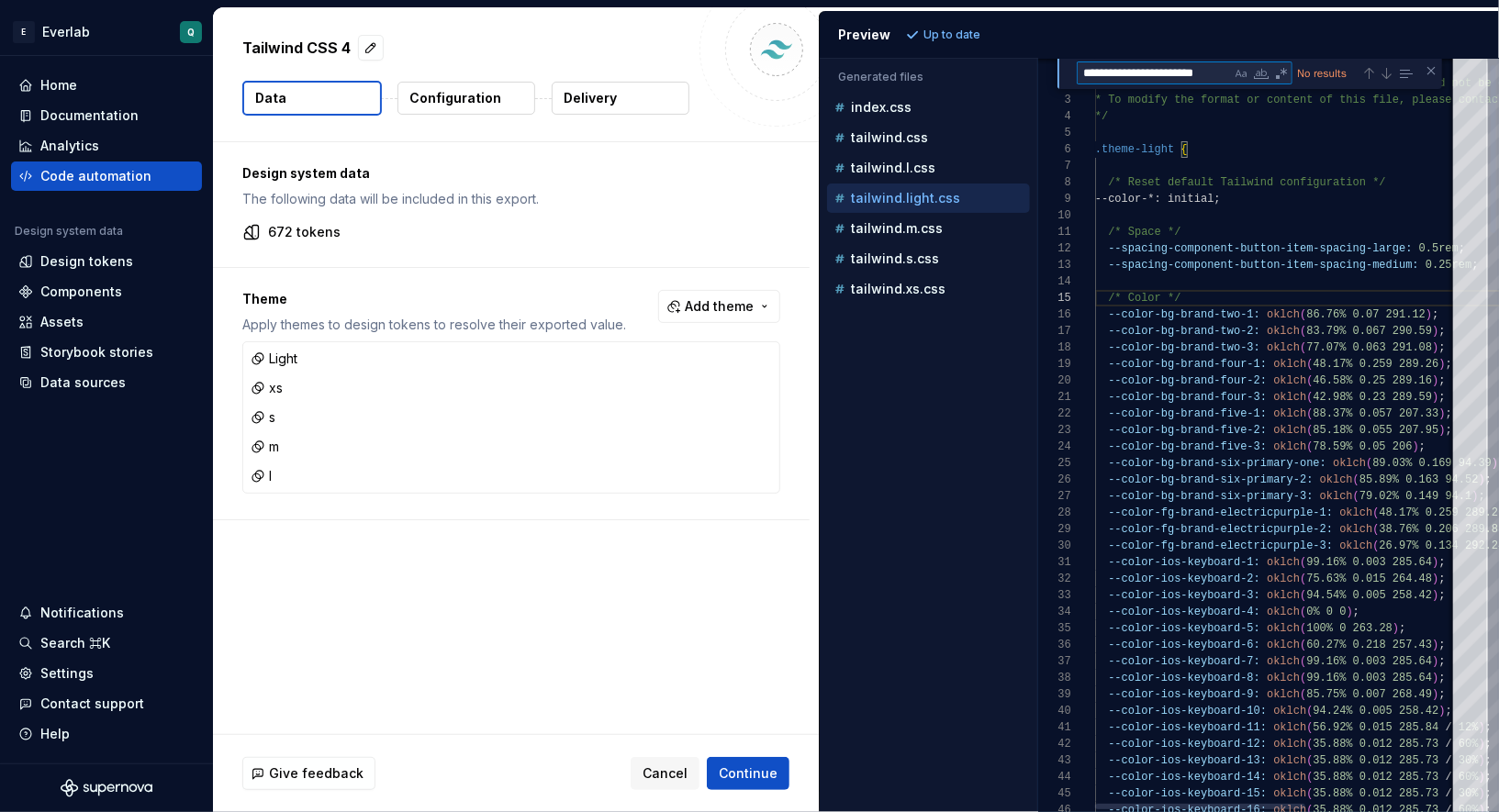 scroll, scrollTop: 0, scrollLeft: 0, axis: both 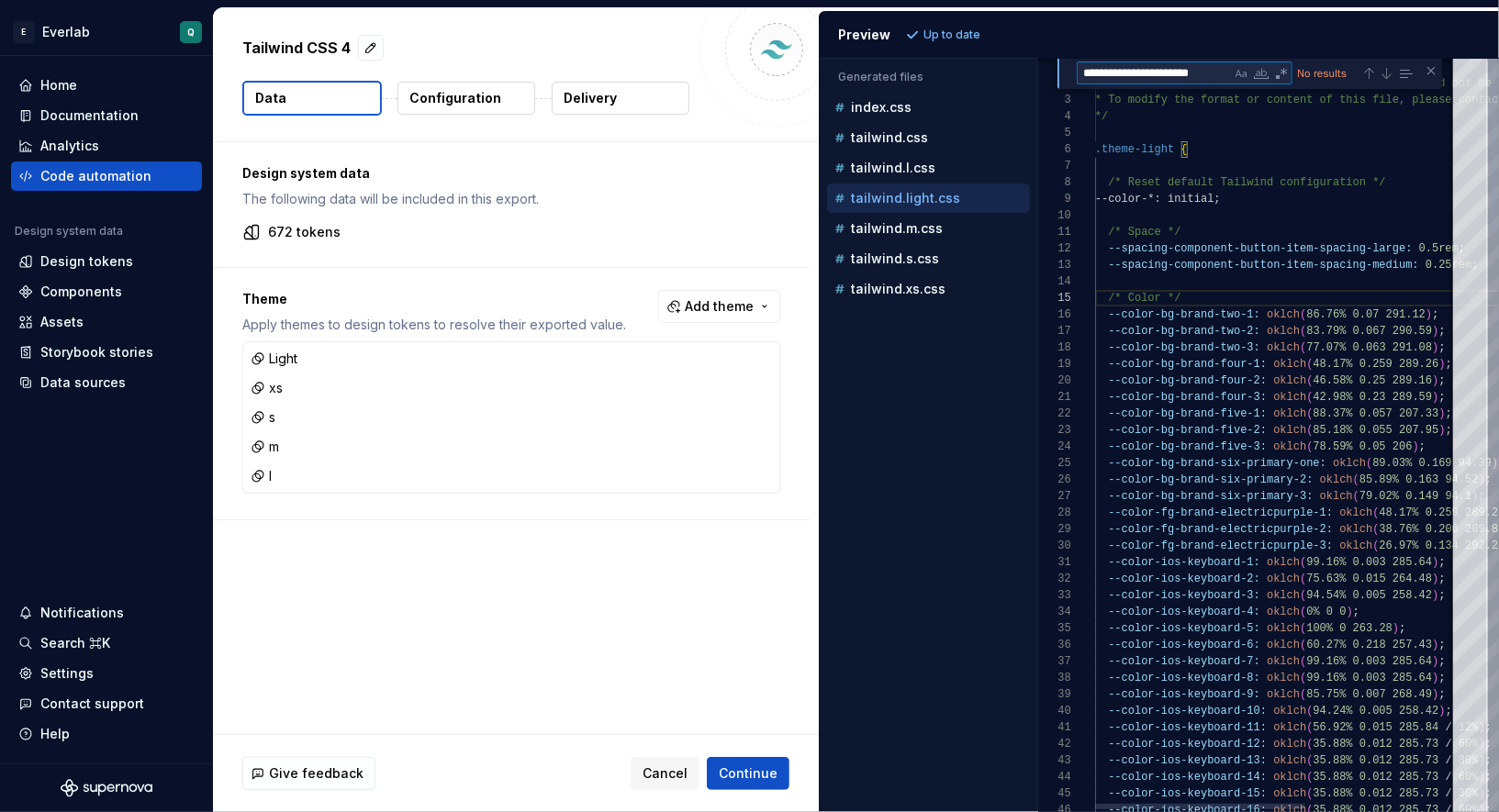 type on "**********" 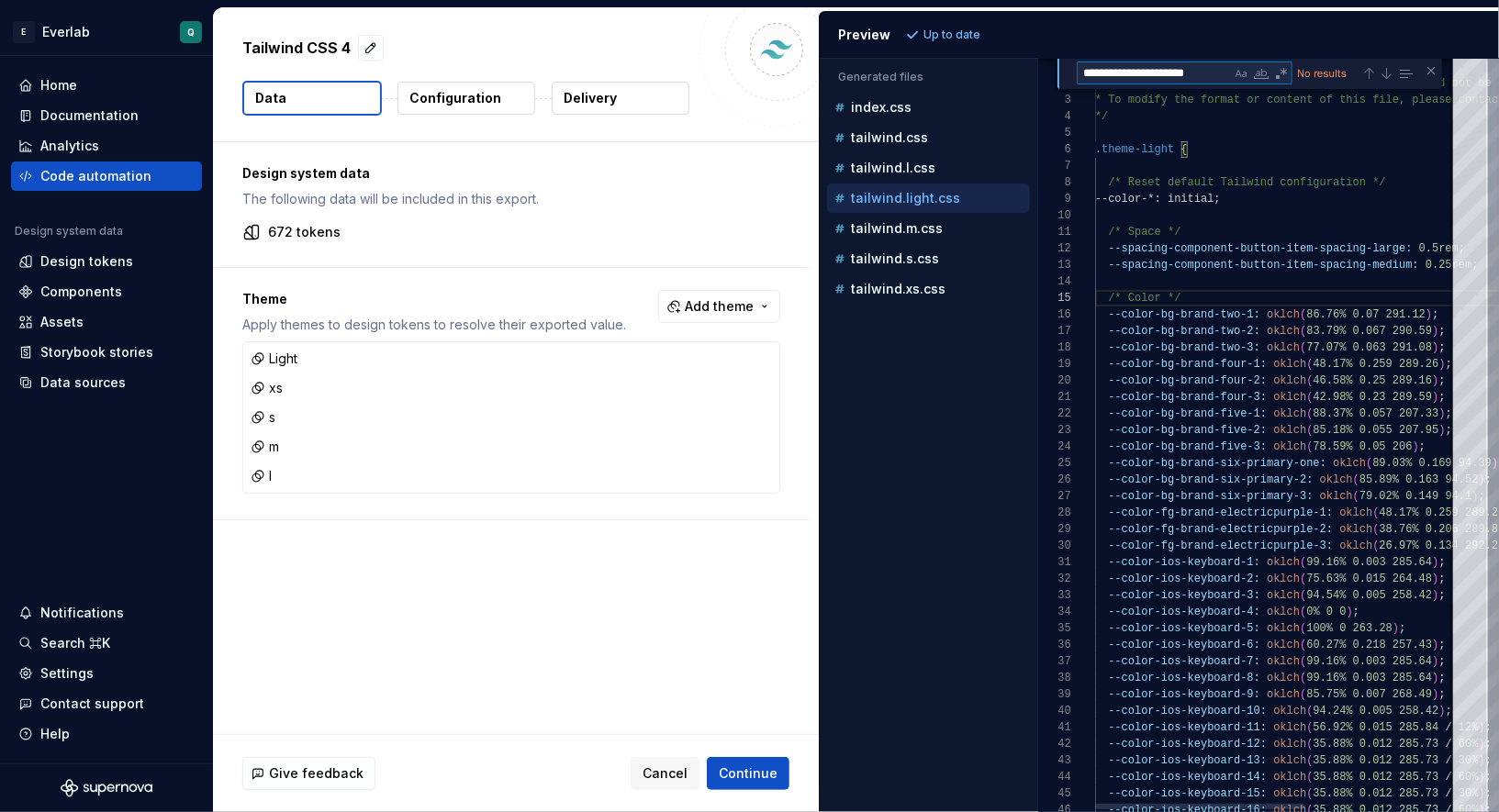 scroll, scrollTop: 165, scrollLeft: 358, axis: both 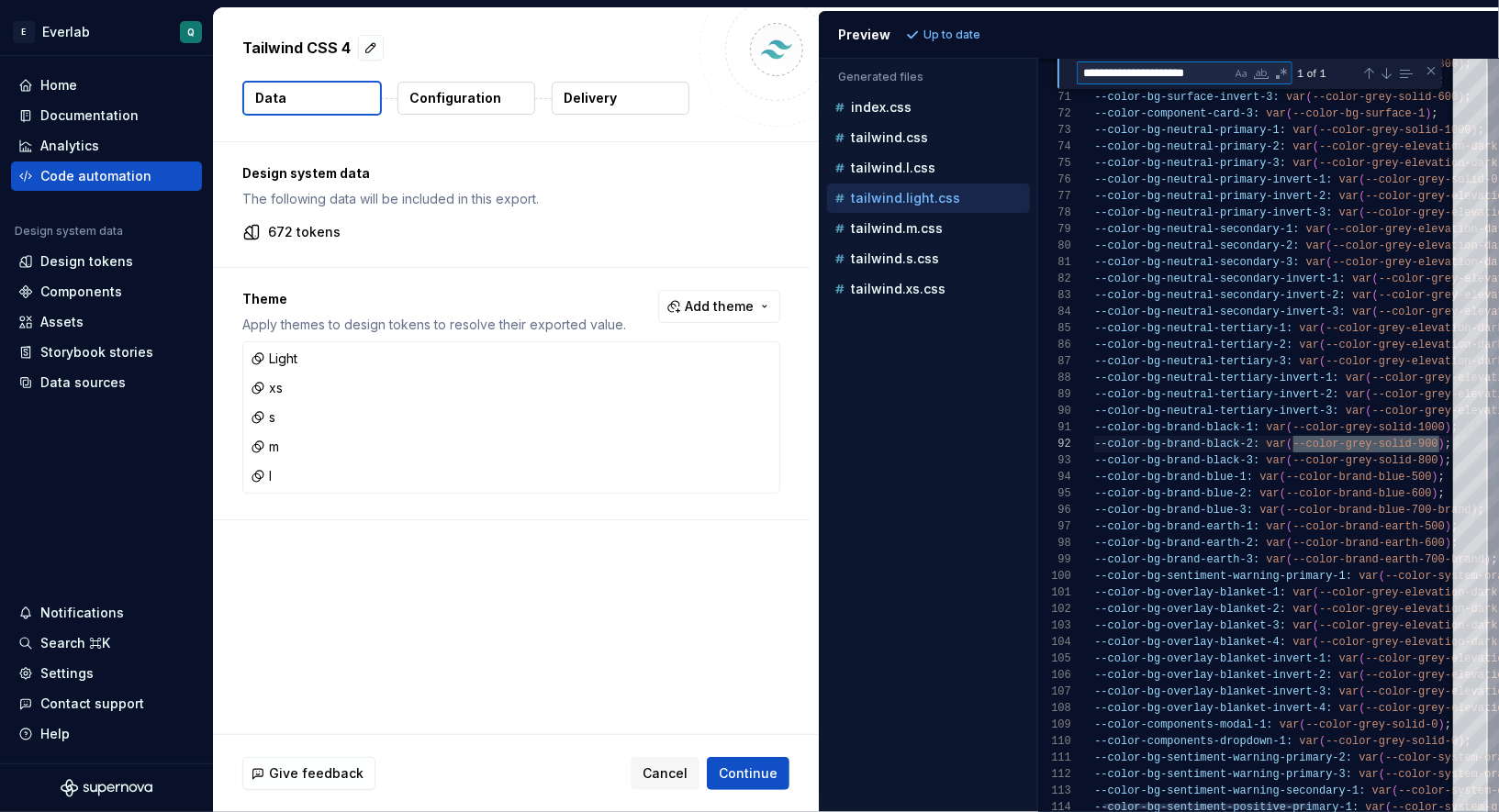 type on "**********" 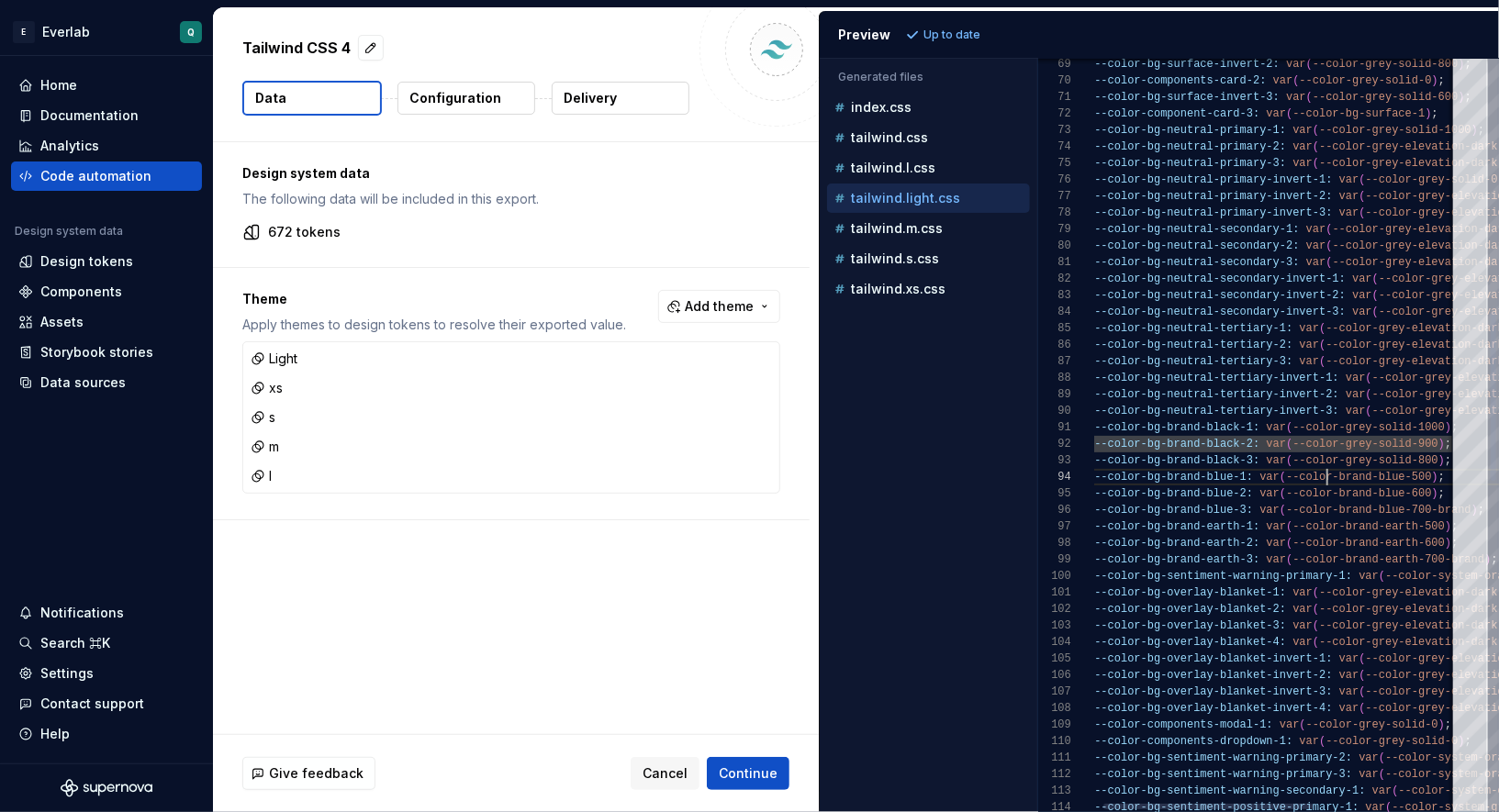 click on "--color-bg-surface-invert-2:   var ( --color-grey-solid-800 ) ;    --color-components-card-2:   var ( --color-grey-solid-0 ) ;    --color-bg-surface-invert-3:   var ( --color-grey-solid-600 ) ;    --color-component-card-3:   var ( --color-bg-surface-1 ) ;    --color-bg-neutral-primary-1:   var ( --color-grey-solid-1000 ) ;    --color-bg-neutral-primary-2:   var ( --color-grey-elevation-dark-64 ) ;    --color-bg-neutral-primary-3:   var ( --color-grey-elevation-dark-48 ) ;    --color-bg-neutral-primary-invert-1:   var ( --color-grey-solid-0 ) ;    --color-bg-neutral-primary-invert-2:   var ( --color-grey-elevation-light-64 ) ;    --color-bg-neutral-primary-invert-3:   var ( --color-grey-elevation-light-48 ) ;    --color-bg-neutral-secondary-1:   var ( --color-grey-elevation-dark-12 ) ;    --color-bg-neutral-secondary-2:   var ( --color-grey-elevation-dark-16 ) ;    --color-bg-neutral-secondary-3:   var ( --color-grey-elevation-dark-24 ) ;      var ( ) ;      var" at bounding box center (1394, 606) 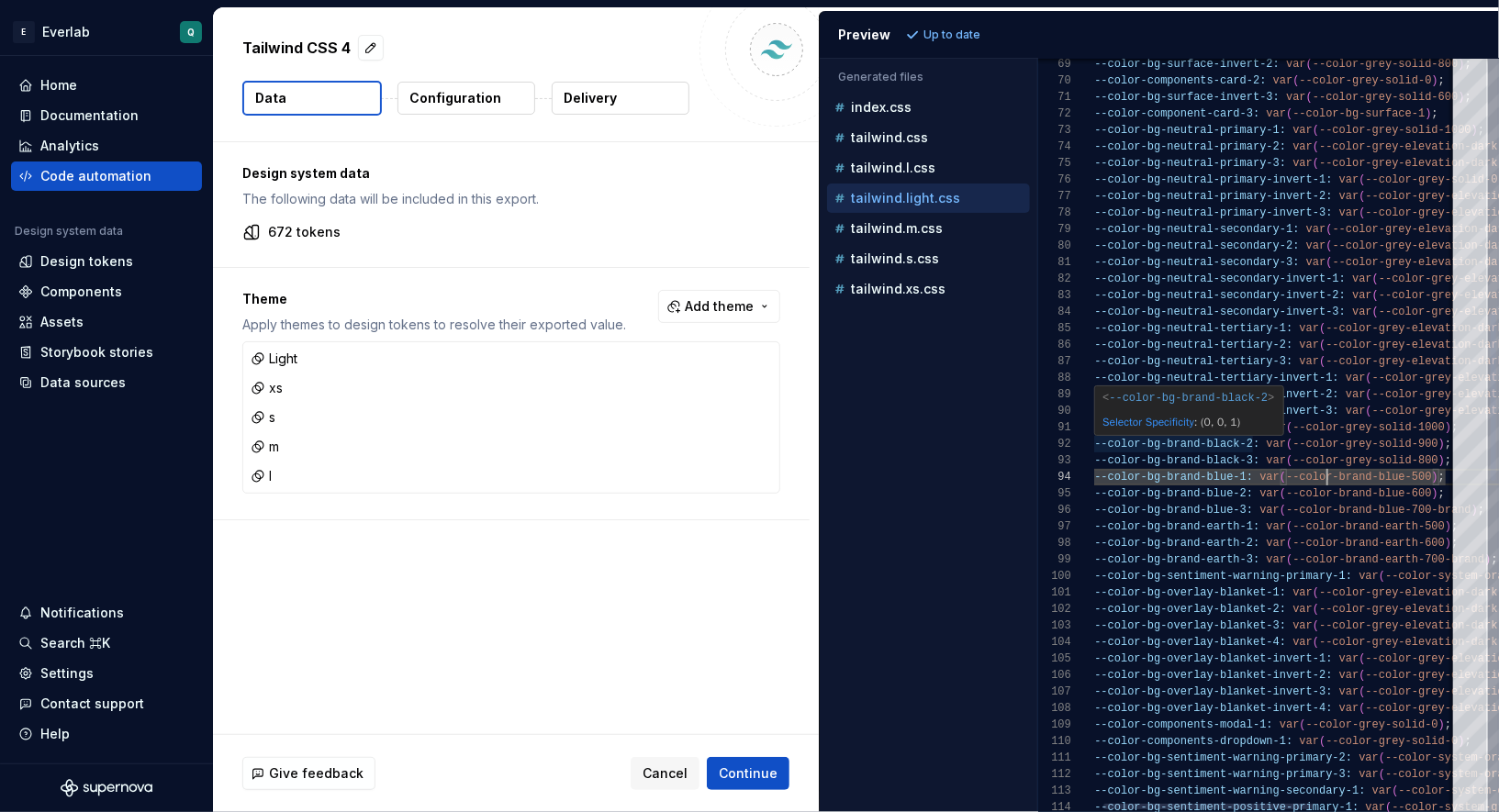 click on "--color-bg-surface-invert-2:   var ( --color-grey-solid-800 ) ;    --color-components-card-2:   var ( --color-grey-solid-0 ) ;    --color-bg-surface-invert-3:   var ( --color-grey-solid-600 ) ;    --color-component-card-3:   var ( --color-bg-surface-1 ) ;    --color-bg-neutral-primary-1:   var ( --color-grey-solid-1000 ) ;    --color-bg-neutral-primary-2:   var ( --color-grey-elevation-dark-64 ) ;    --color-bg-neutral-primary-3:   var ( --color-grey-elevation-dark-48 ) ;    --color-bg-neutral-primary-invert-1:   var ( --color-grey-solid-0 ) ;    --color-bg-neutral-primary-invert-2:   var ( --color-grey-elevation-light-64 ) ;    --color-bg-neutral-primary-invert-3:   var ( --color-grey-elevation-light-48 ) ;    --color-bg-neutral-secondary-1:   var ( --color-grey-elevation-dark-12 ) ;    --color-bg-neutral-secondary-2:   var ( --color-grey-elevation-dark-16 ) ;    --color-bg-neutral-secondary-3:   var ( --color-grey-elevation-dark-24 ) ;      var ( ) ;      var" at bounding box center [1394, 606] 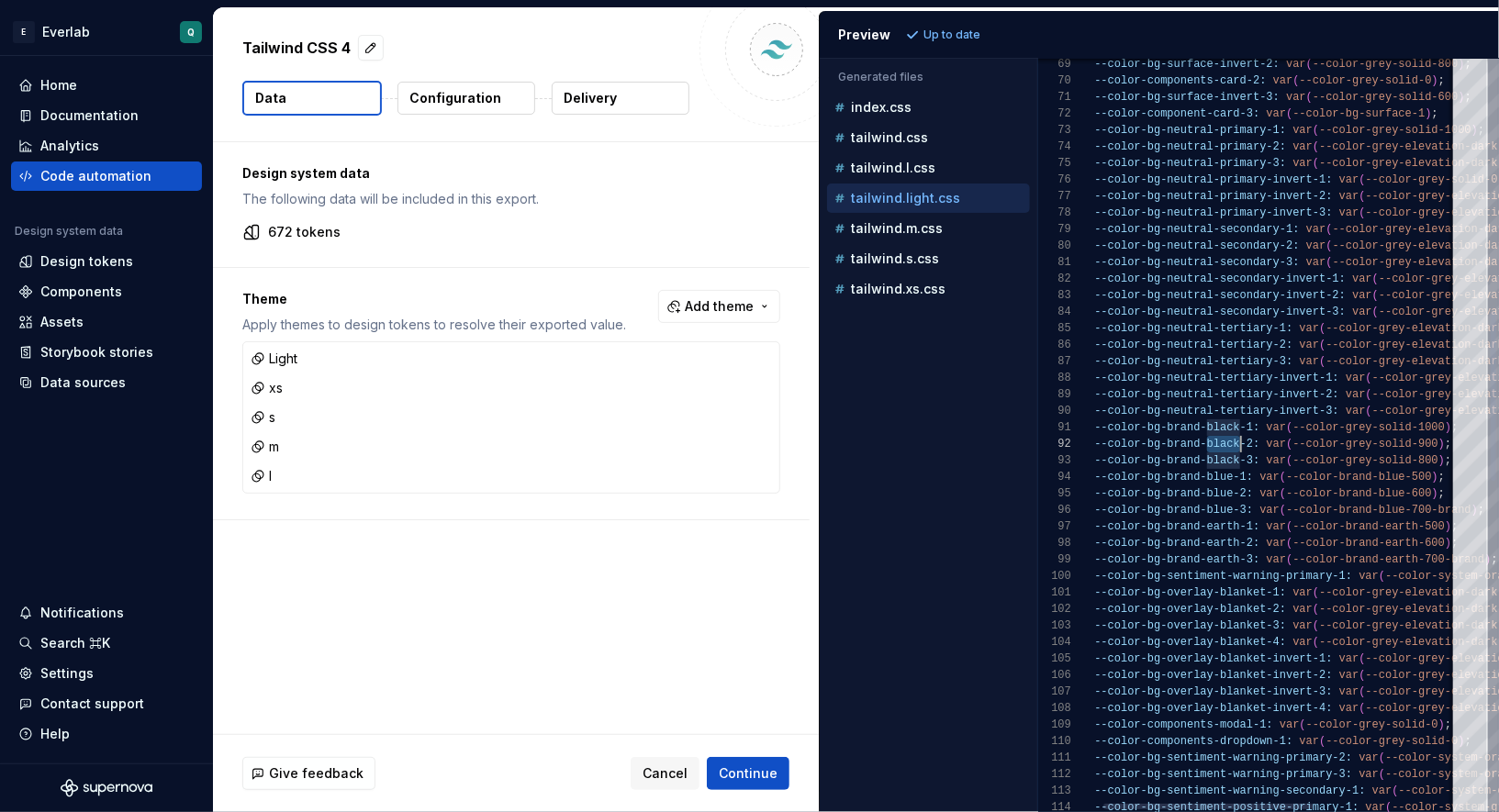 click on "--color-bg-surface-invert-2:   var ( --color-grey-solid-800 ) ;    --color-components-card-2:   var ( --color-grey-solid-0 ) ;    --color-bg-surface-invert-3:   var ( --color-grey-solid-600 ) ;    --color-component-card-3:   var ( --color-bg-surface-1 ) ;    --color-bg-neutral-primary-1:   var ( --color-grey-solid-1000 ) ;    --color-bg-neutral-primary-2:   var ( --color-grey-elevation-dark-64 ) ;    --color-bg-neutral-primary-3:   var ( --color-grey-elevation-dark-48 ) ;    --color-bg-neutral-primary-invert-1:   var ( --color-grey-solid-0 ) ;    --color-bg-neutral-primary-invert-2:   var ( --color-grey-elevation-light-64 ) ;    --color-bg-neutral-primary-invert-3:   var ( --color-grey-elevation-light-48 ) ;    --color-bg-neutral-secondary-1:   var ( --color-grey-elevation-dark-12 ) ;    --color-bg-neutral-secondary-2:   var ( --color-grey-elevation-dark-16 ) ;    --color-bg-neutral-secondary-3:   var ( --color-grey-elevation-dark-24 ) ;      var ( ) ;      var" at bounding box center (1394, 606) 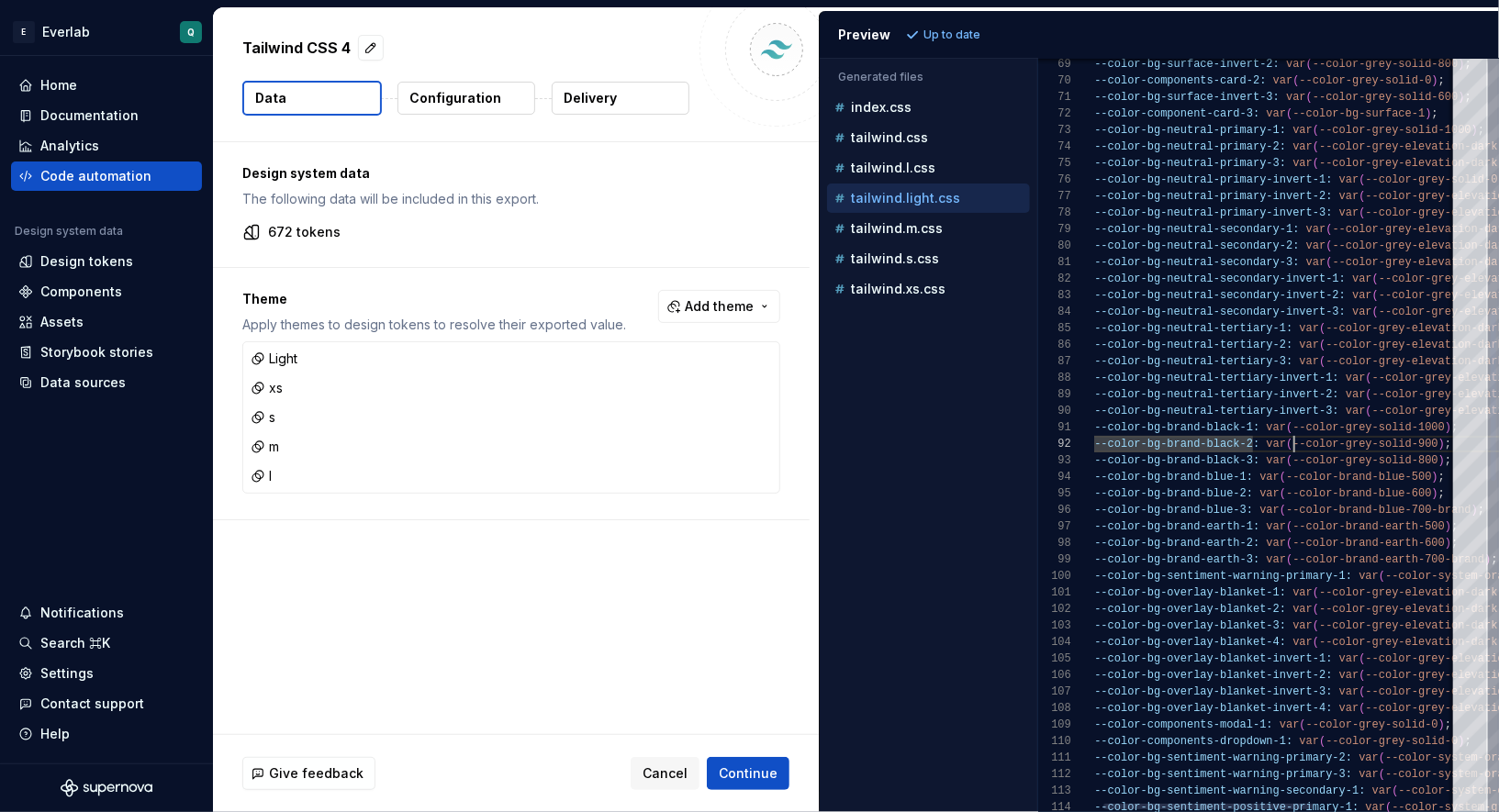 click on "--color-bg-surface-invert-2:   var ( --color-grey-solid-800 ) ;    --color-components-card-2:   var ( --color-grey-solid-0 ) ;    --color-bg-surface-invert-3:   var ( --color-grey-solid-600 ) ;    --color-component-card-3:   var ( --color-bg-surface-1 ) ;    --color-bg-neutral-primary-1:   var ( --color-grey-solid-1000 ) ;    --color-bg-neutral-primary-2:   var ( --color-grey-elevation-dark-64 ) ;    --color-bg-neutral-primary-3:   var ( --color-grey-elevation-dark-48 ) ;    --color-bg-neutral-primary-invert-1:   var ( --color-grey-solid-0 ) ;    --color-bg-neutral-primary-invert-2:   var ( --color-grey-elevation-light-64 ) ;    --color-bg-neutral-primary-invert-3:   var ( --color-grey-elevation-light-48 ) ;    --color-bg-neutral-secondary-1:   var ( --color-grey-elevation-dark-12 ) ;    --color-bg-neutral-secondary-2:   var ( --color-grey-elevation-dark-16 ) ;    --color-bg-neutral-secondary-3:   var ( --color-grey-elevation-dark-24 ) ;      var ( ) ;      var" at bounding box center [1394, 606] 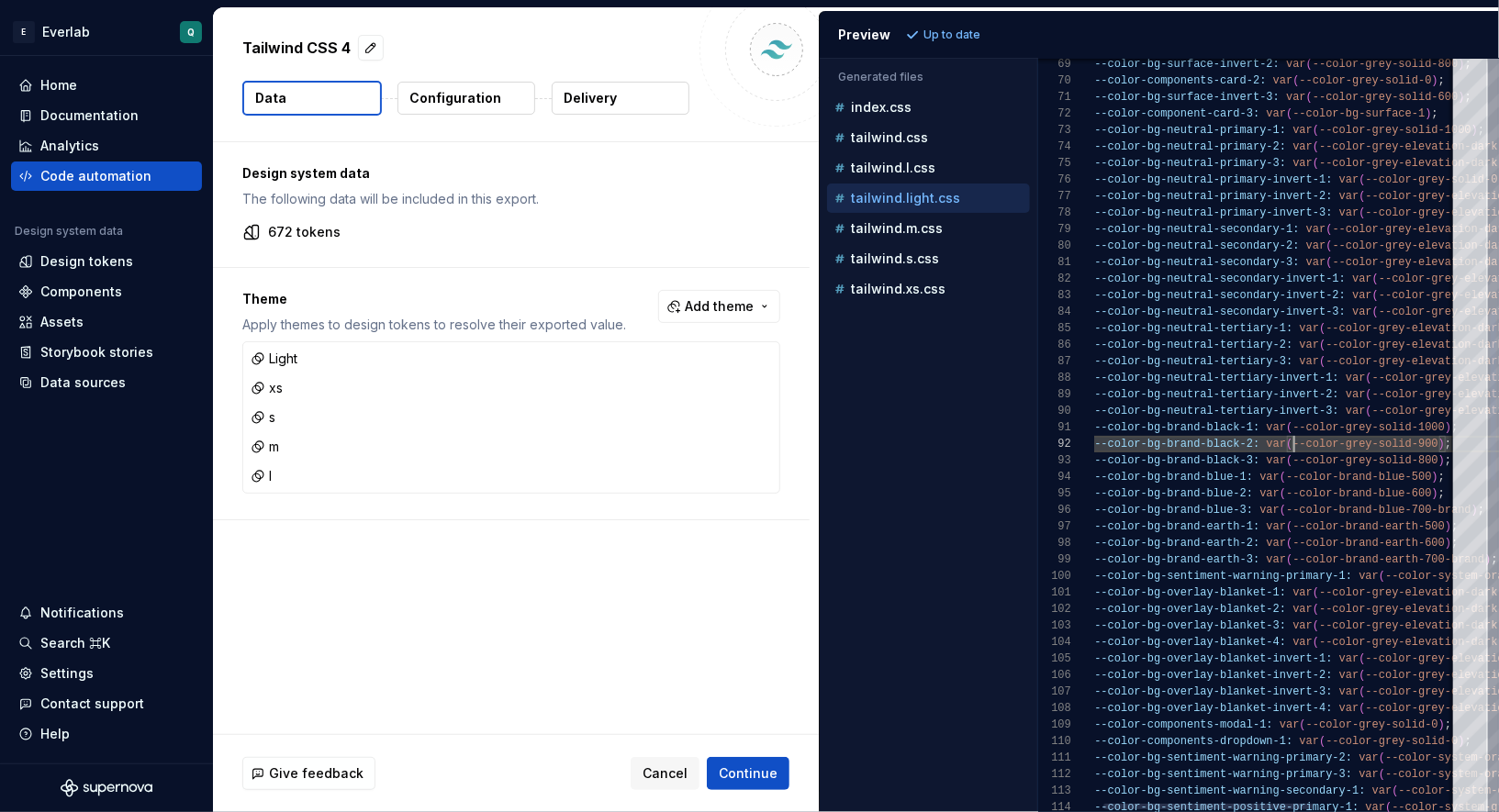 click on "--color-bg-surface-invert-2:   var ( --color-grey-solid-800 ) ;    --color-components-card-2:   var ( --color-grey-solid-0 ) ;    --color-bg-surface-invert-3:   var ( --color-grey-solid-600 ) ;    --color-component-card-3:   var ( --color-bg-surface-1 ) ;    --color-bg-neutral-primary-1:   var ( --color-grey-solid-1000 ) ;    --color-bg-neutral-primary-2:   var ( --color-grey-elevation-dark-64 ) ;    --color-bg-neutral-primary-3:   var ( --color-grey-elevation-dark-48 ) ;    --color-bg-neutral-primary-invert-1:   var ( --color-grey-solid-0 ) ;    --color-bg-neutral-primary-invert-2:   var ( --color-grey-elevation-light-64 ) ;    --color-bg-neutral-primary-invert-3:   var ( --color-grey-elevation-light-48 ) ;    --color-bg-neutral-secondary-1:   var ( --color-grey-elevation-dark-12 ) ;    --color-bg-neutral-secondary-2:   var ( --color-grey-elevation-dark-16 ) ;    --color-bg-neutral-secondary-3:   var ( --color-grey-elevation-dark-24 ) ;      var ( ) ;      var" at bounding box center [1394, 606] 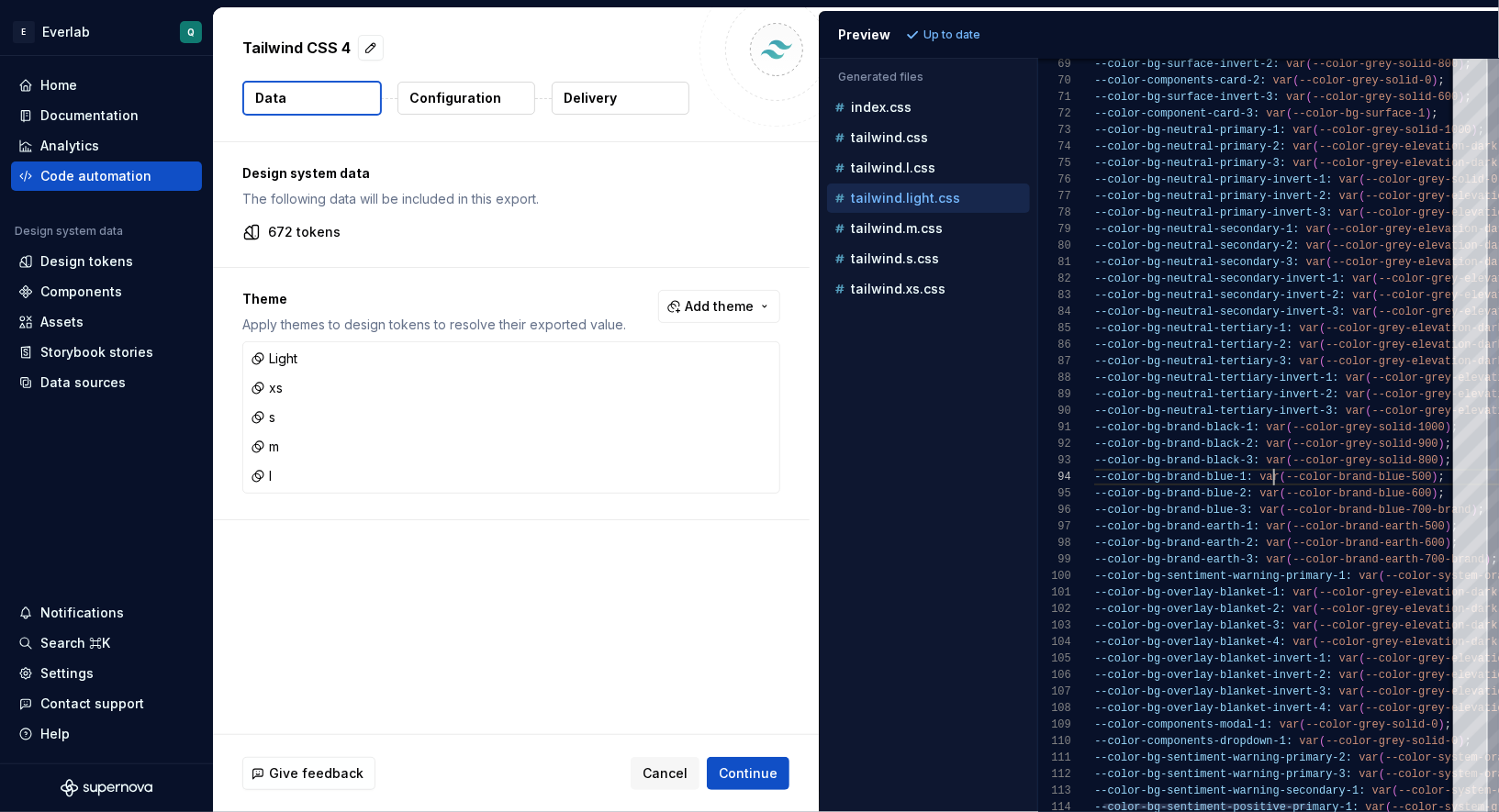 scroll, scrollTop: 49, scrollLeft: 191, axis: both 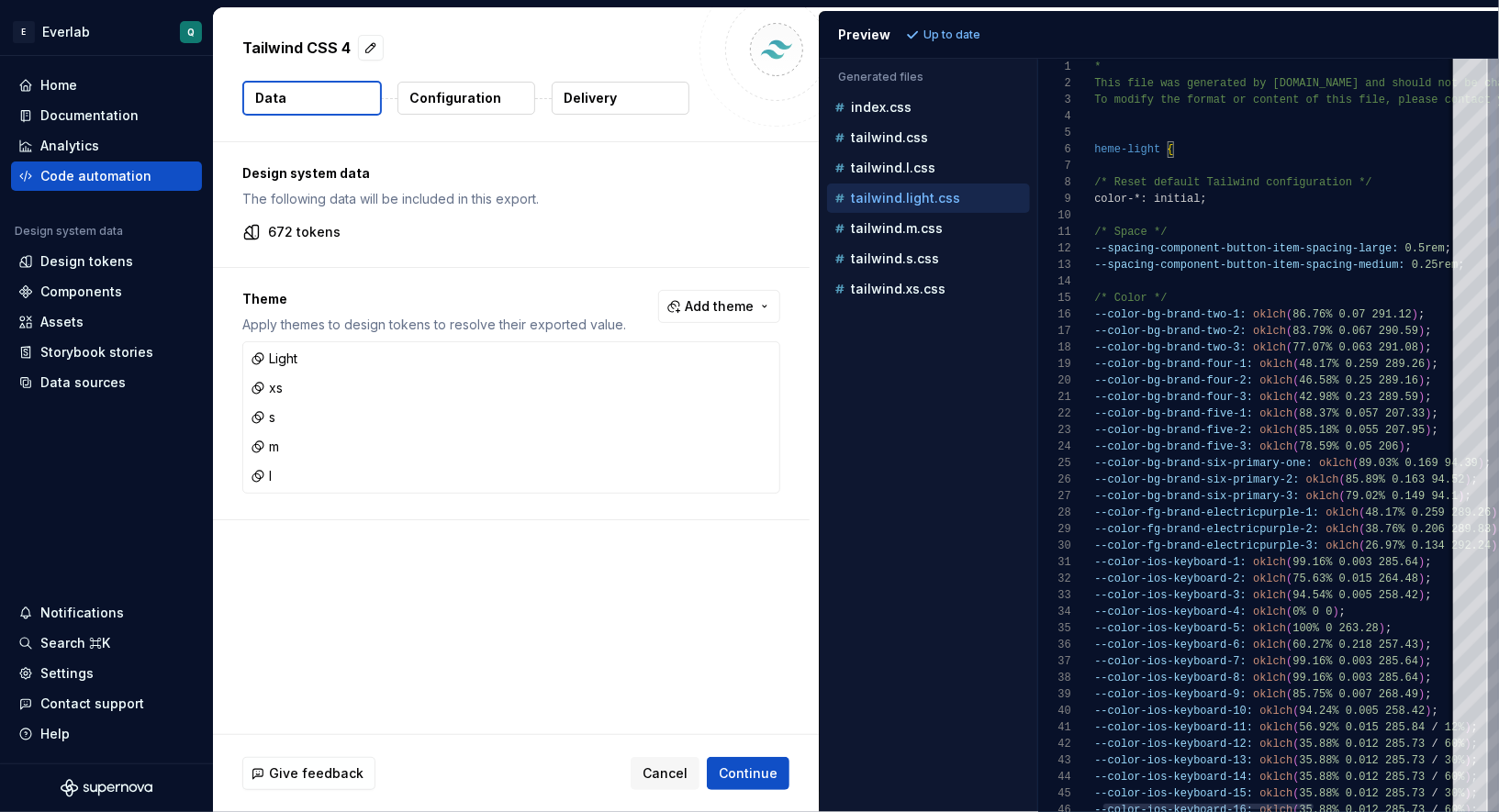 type on "**********" 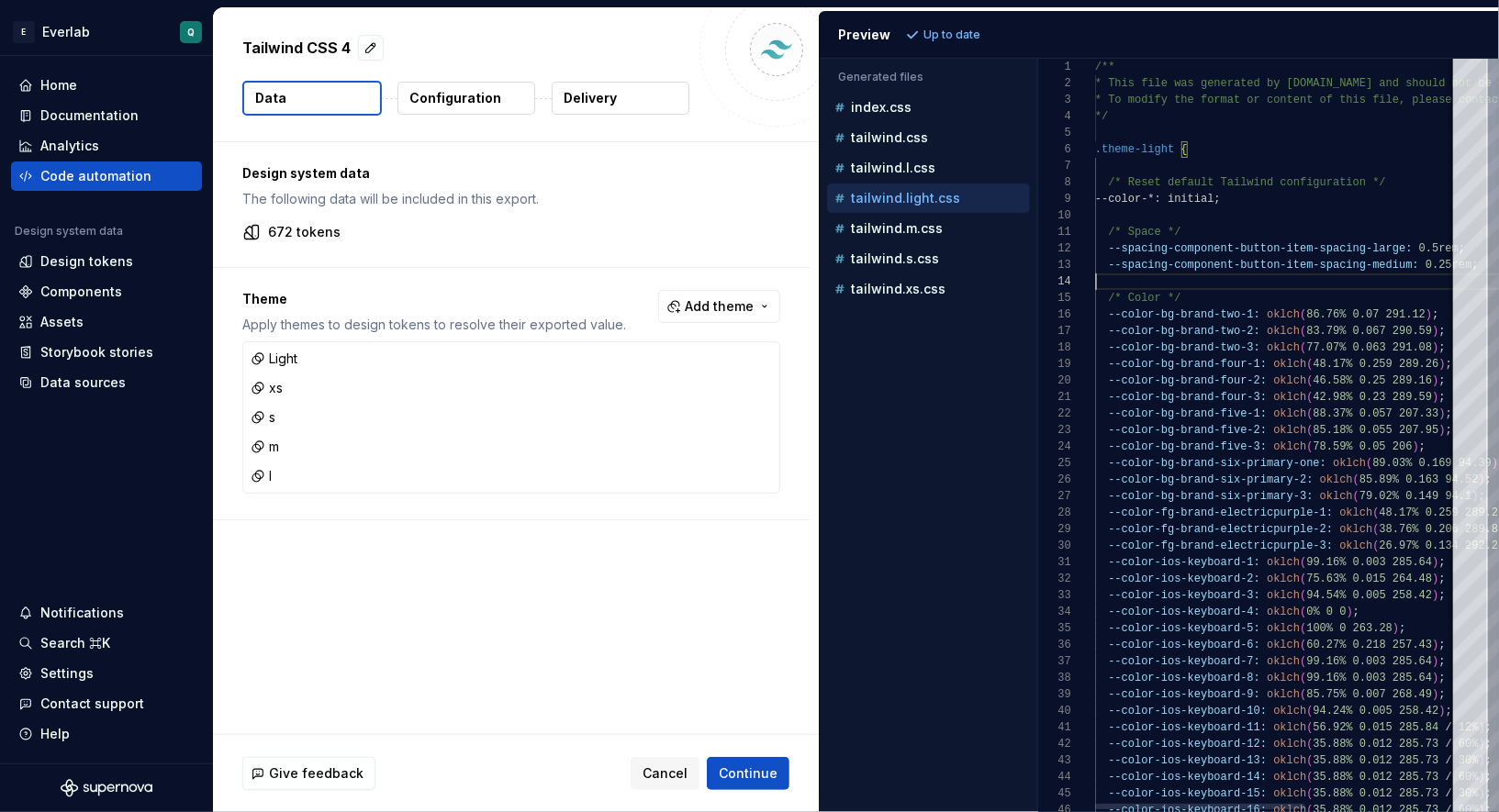 click on "--color-ios-keyboard-16:   oklch ( 35.88%   0.012   285.73   /   60% ) ;    --color-ios-keyboard-5:   oklch ( 100%   0   263.28 ) ;    --color-ios-keyboard-6:   oklch ( 60.27%   0.218   257.43 ) ;    --color-ios-keyboard-7:   oklch ( 99.16%   0.003   285.64 ) ;    --color-ios-keyboard-8:   oklch ( 99.16%   0.003   285.64 ) ;    --color-ios-keyboard-9:   oklch ( 85.75%   0.007   268.49 ) ;    --color-ios-keyboard-10:   oklch ( 94.24%   0.005   258.42 ) ;    --color-ios-keyboard-11:   oklch ( 56.92%   0.015   285.84   /   12% ) ;    --color-ios-keyboard-12:   oklch ( 35.88%   0.012   285.73   /   60% ) ;    --color-ios-keyboard-13:   oklch ( 35.88%   0.012   285.73   /   30% ) ;    --color-ios-keyboard-14:   oklch ( 35.88%   0.012   285.73   /   60% ) ;    --color-ios-keyboard-15:   oklch ( 35.88%   0.012   285.73   /   30% ) ;    --color-bg-brand-five-3:   oklch ( 78.59%   0.05   206 ) ;    --color-bg-brand-six-primary-one:   (" at bounding box center (1408, 1732) 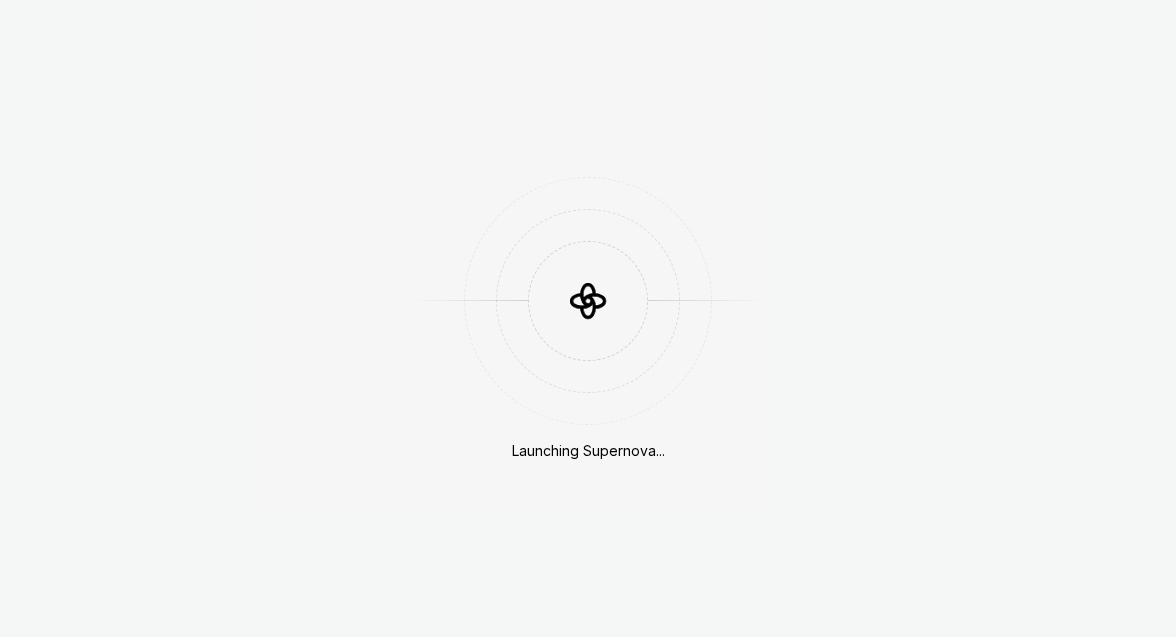 scroll, scrollTop: 0, scrollLeft: 0, axis: both 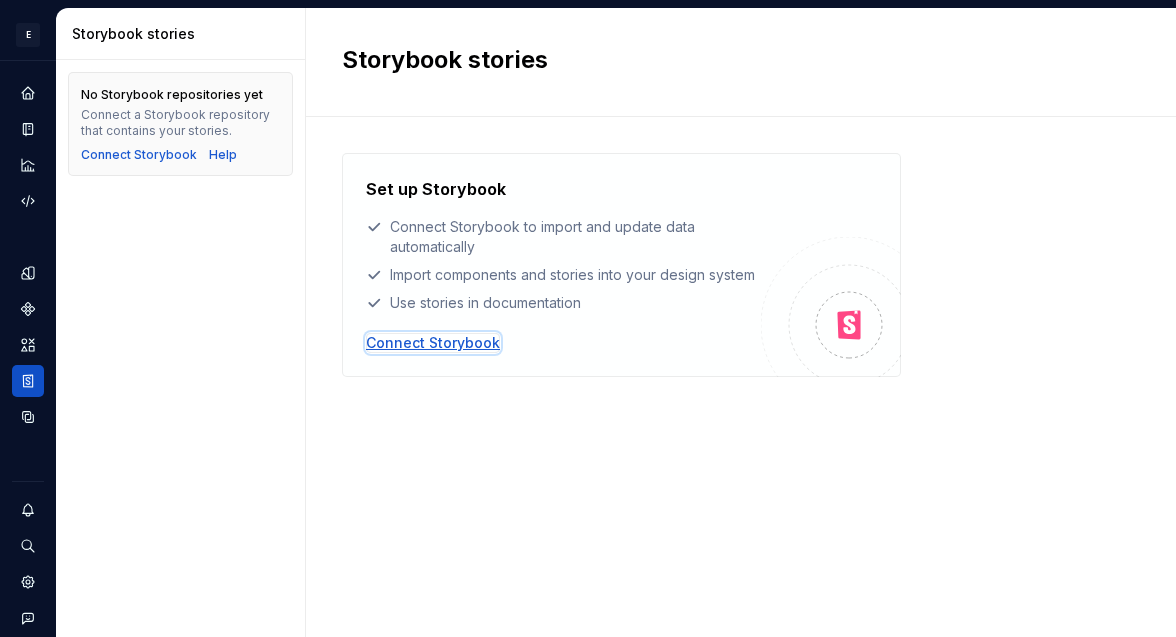 click on "Connect Storybook" at bounding box center (433, 343) 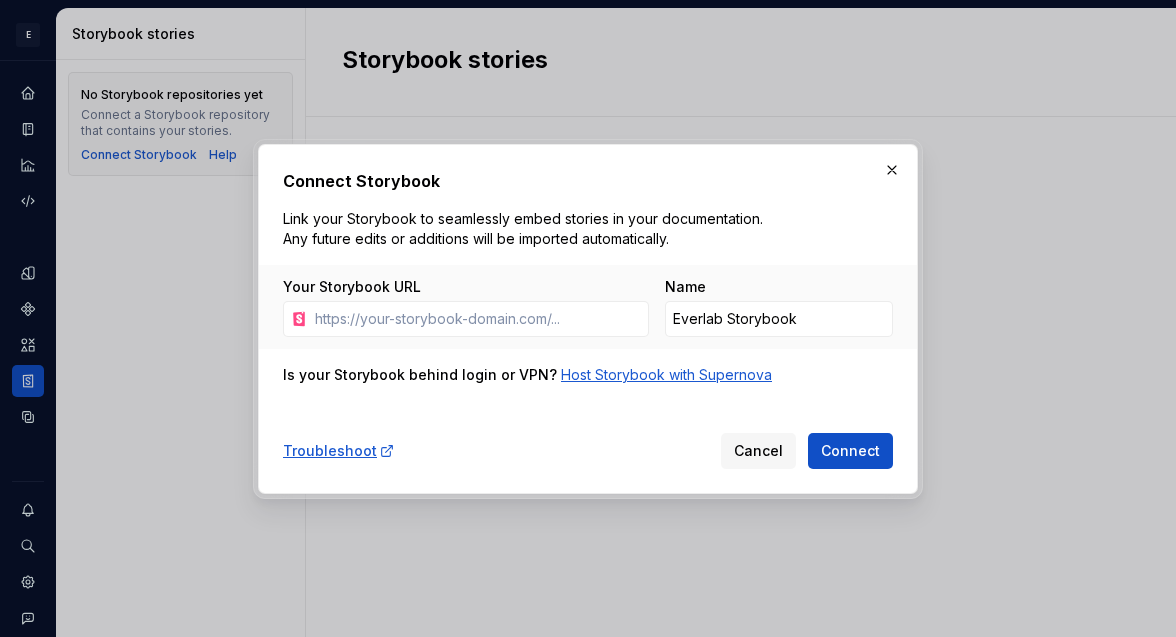 scroll, scrollTop: 0, scrollLeft: 0, axis: both 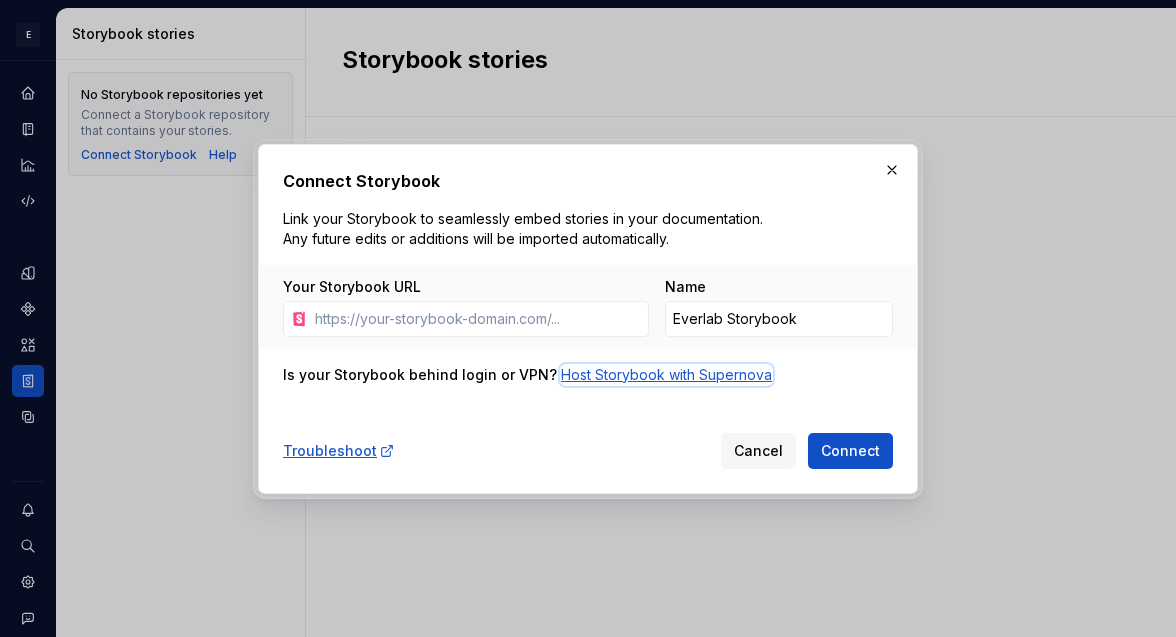 click on "Host Storybook with Supernova" at bounding box center [666, 375] 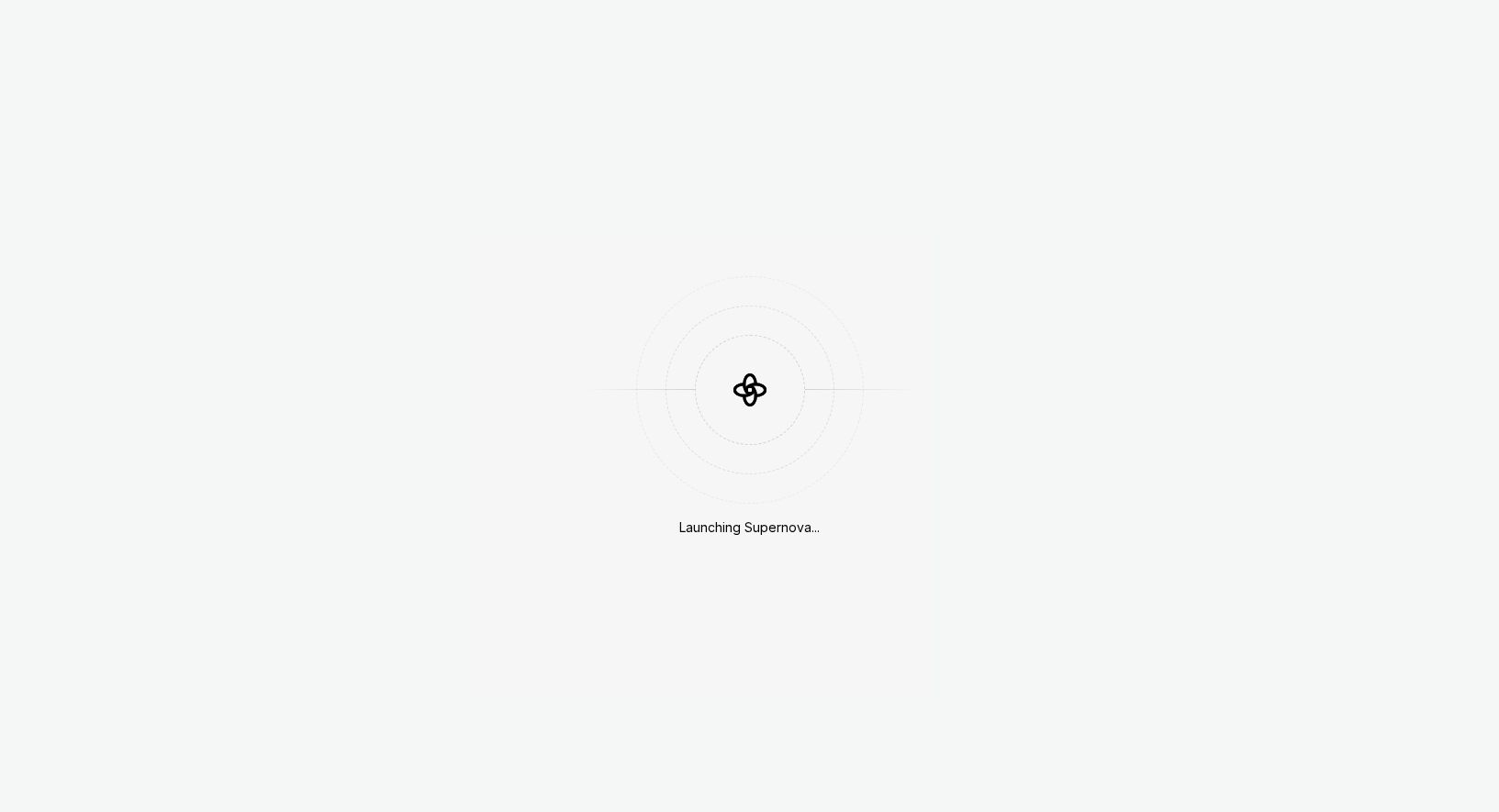 scroll, scrollTop: 0, scrollLeft: 0, axis: both 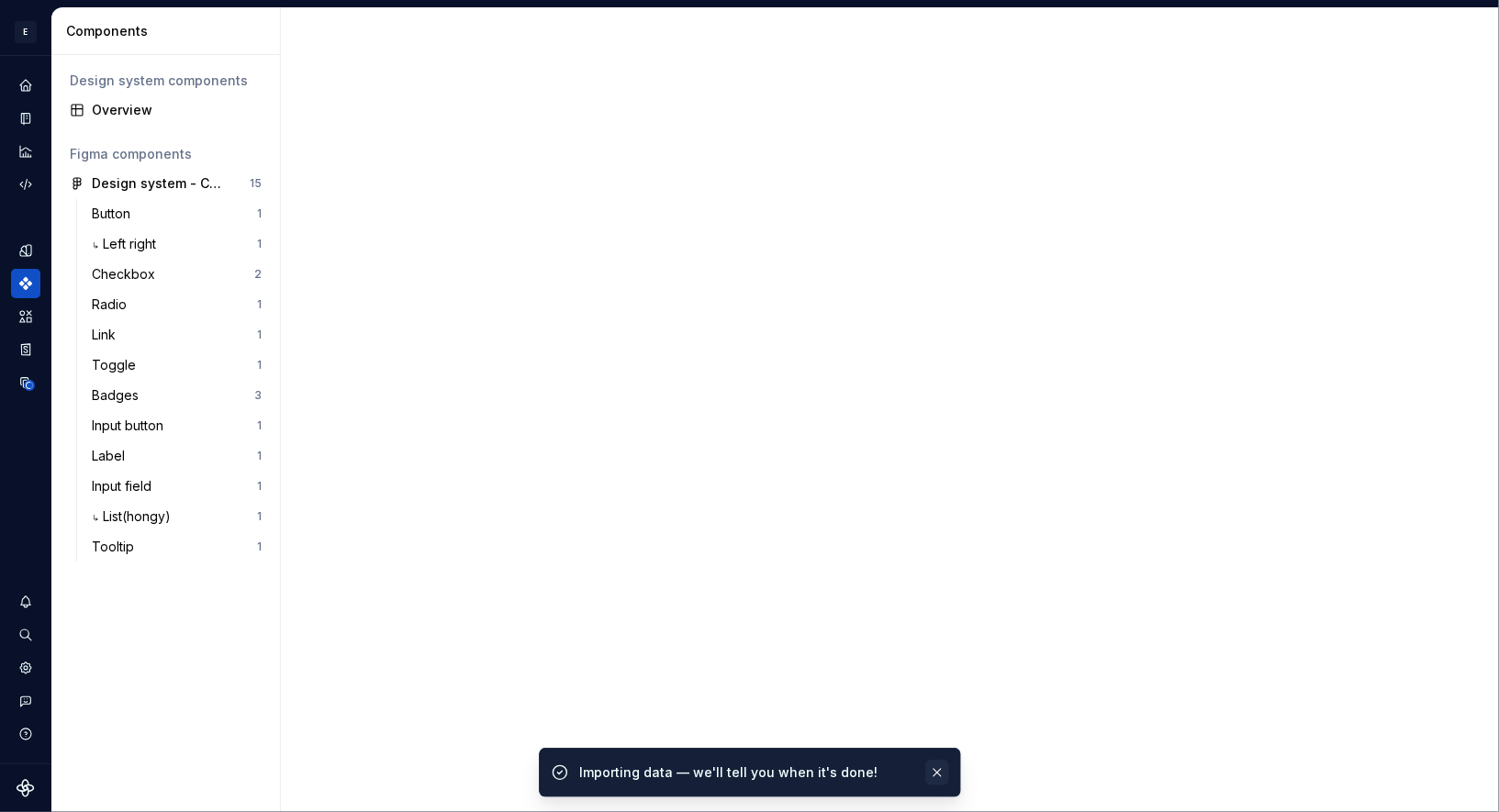 click at bounding box center (937, 773) 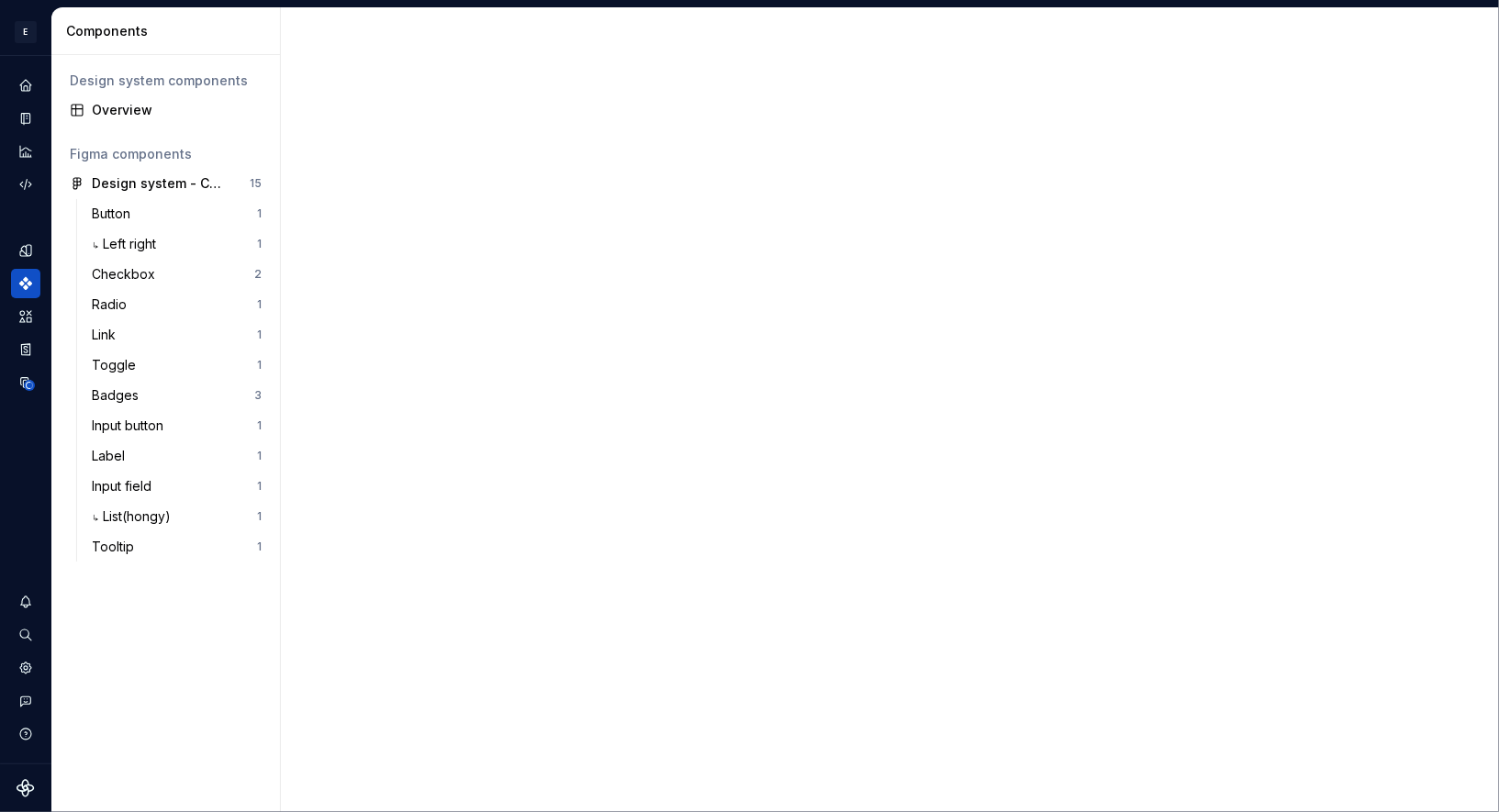 scroll, scrollTop: 0, scrollLeft: 0, axis: both 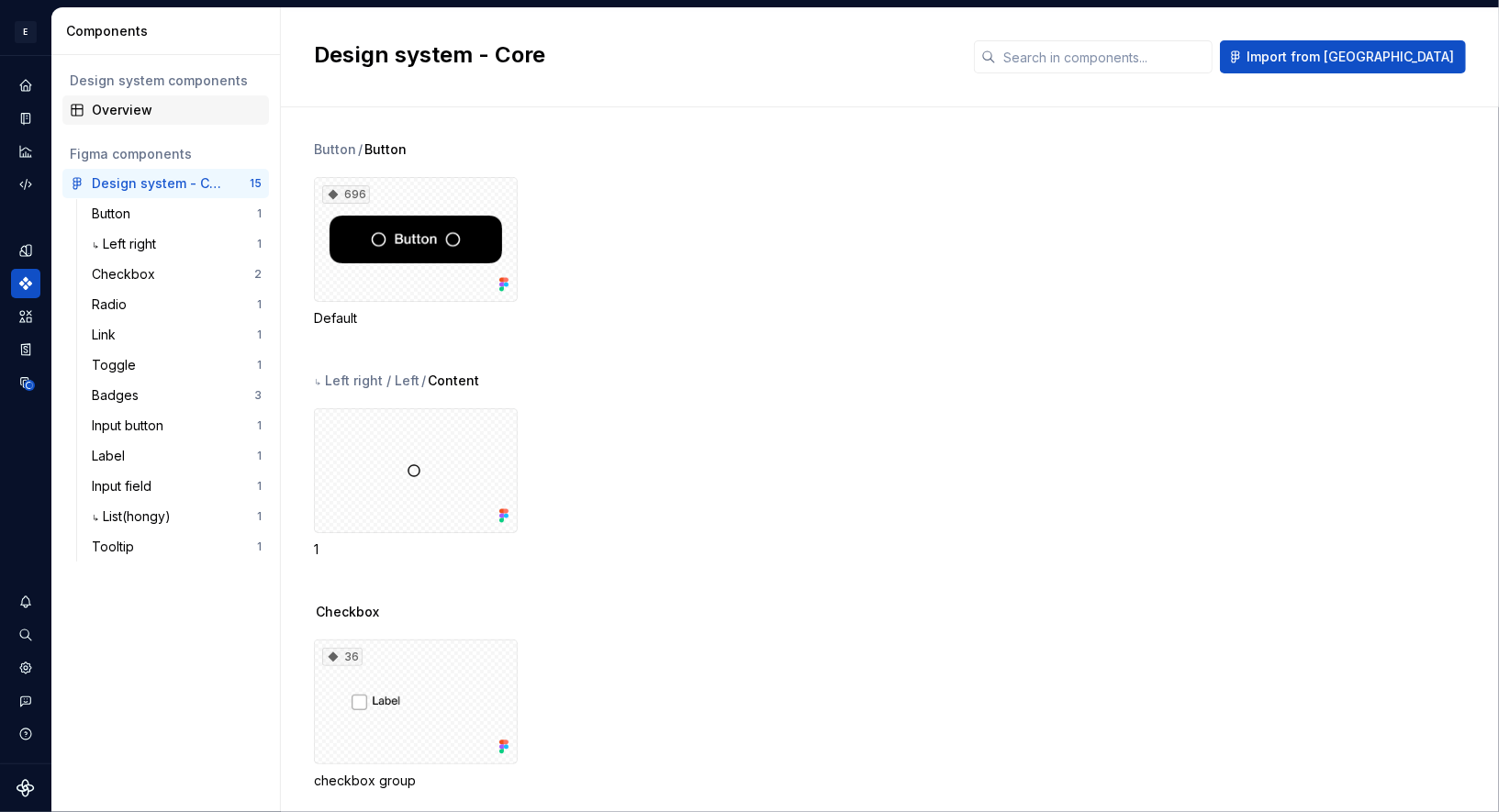 click on "Overview" at bounding box center (176, 110) 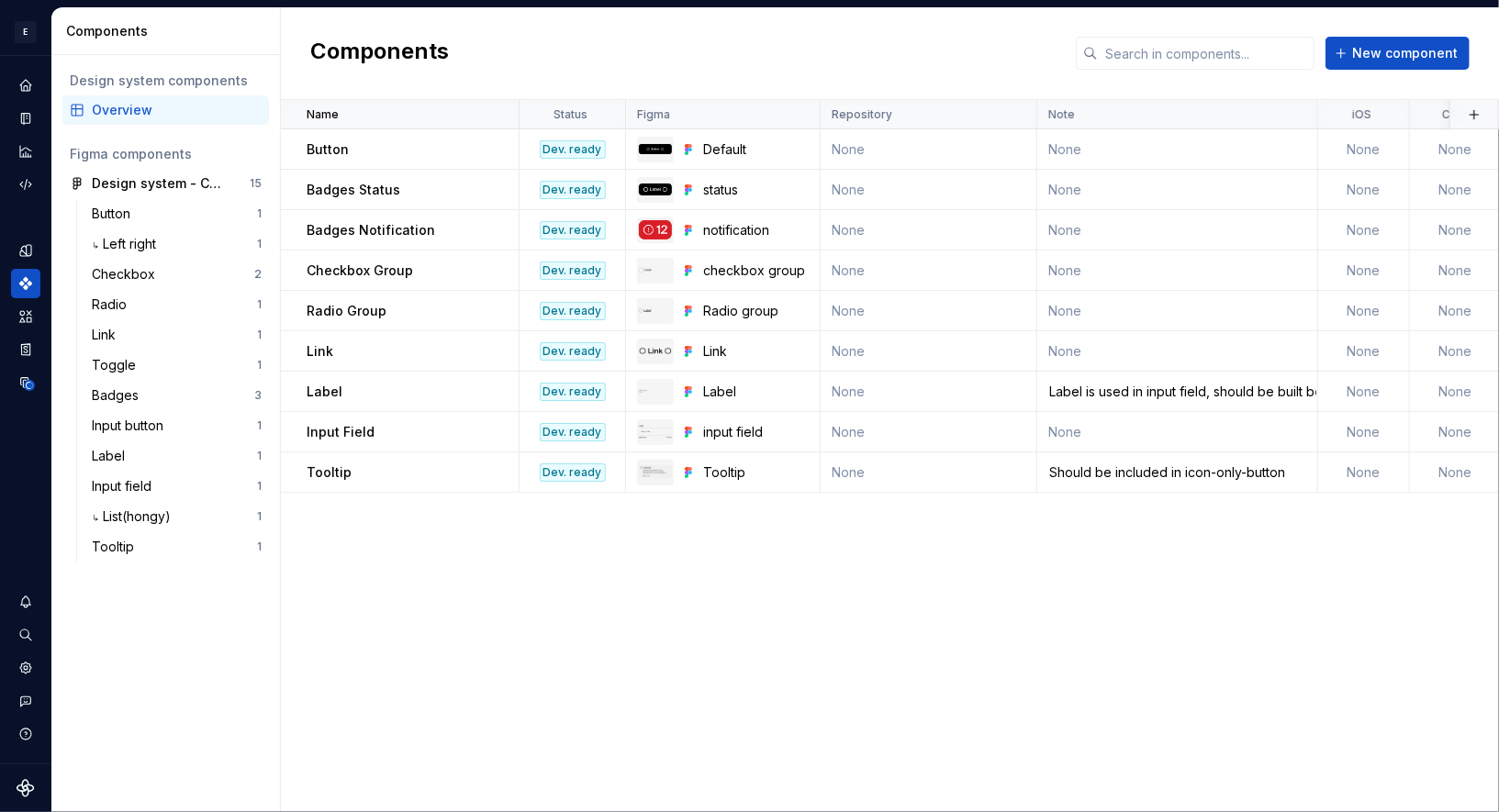 click on "Name Status Figma Repository Note iOS CSS Accessibility Documented Description Last updated Button Dev. ready Default None None None None None No about 14 hours ago Badges Status Dev. ready status None None None None None No about 14 hours ago Badges Notification Dev. ready notification None None None None None No about 19 hours ago Checkbox Group Dev. ready checkbox group None None None None None No about 19 hours ago Radio Group Dev. ready Radio group None None None None None No about 18 hours ago Link Dev. ready Link None None None None None No about 15 hours ago Label Dev. ready Label None Label is used in input field, should be built before or together with input field None None None No about 14 hours ago Input Field Dev. ready input field None None None None None No about 14 hours ago Tooltip Dev. ready Tooltip None Should be included in icon-only-button None None None No about 14 hours ago" at bounding box center [889, 456] 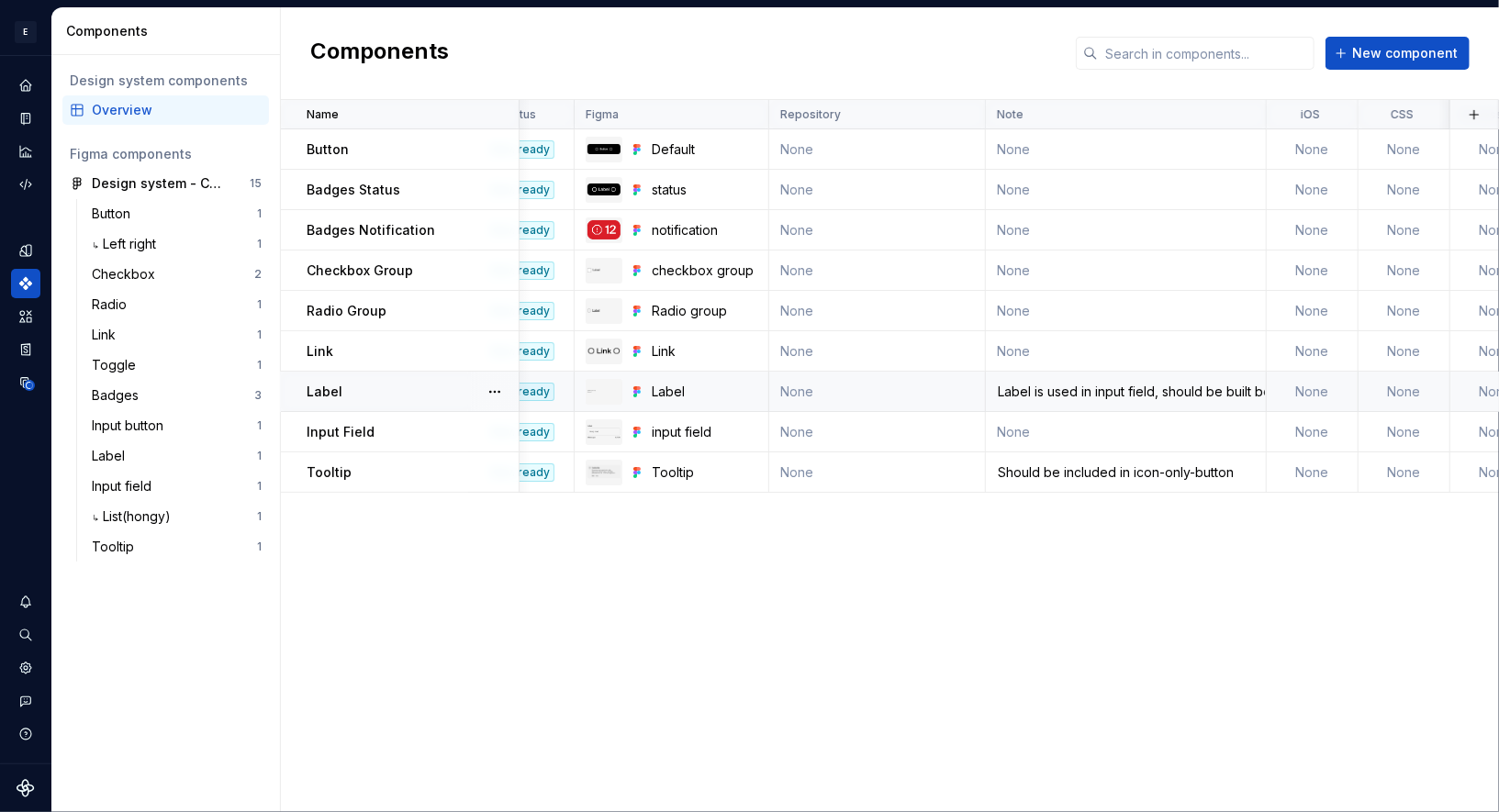 scroll, scrollTop: 0, scrollLeft: 0, axis: both 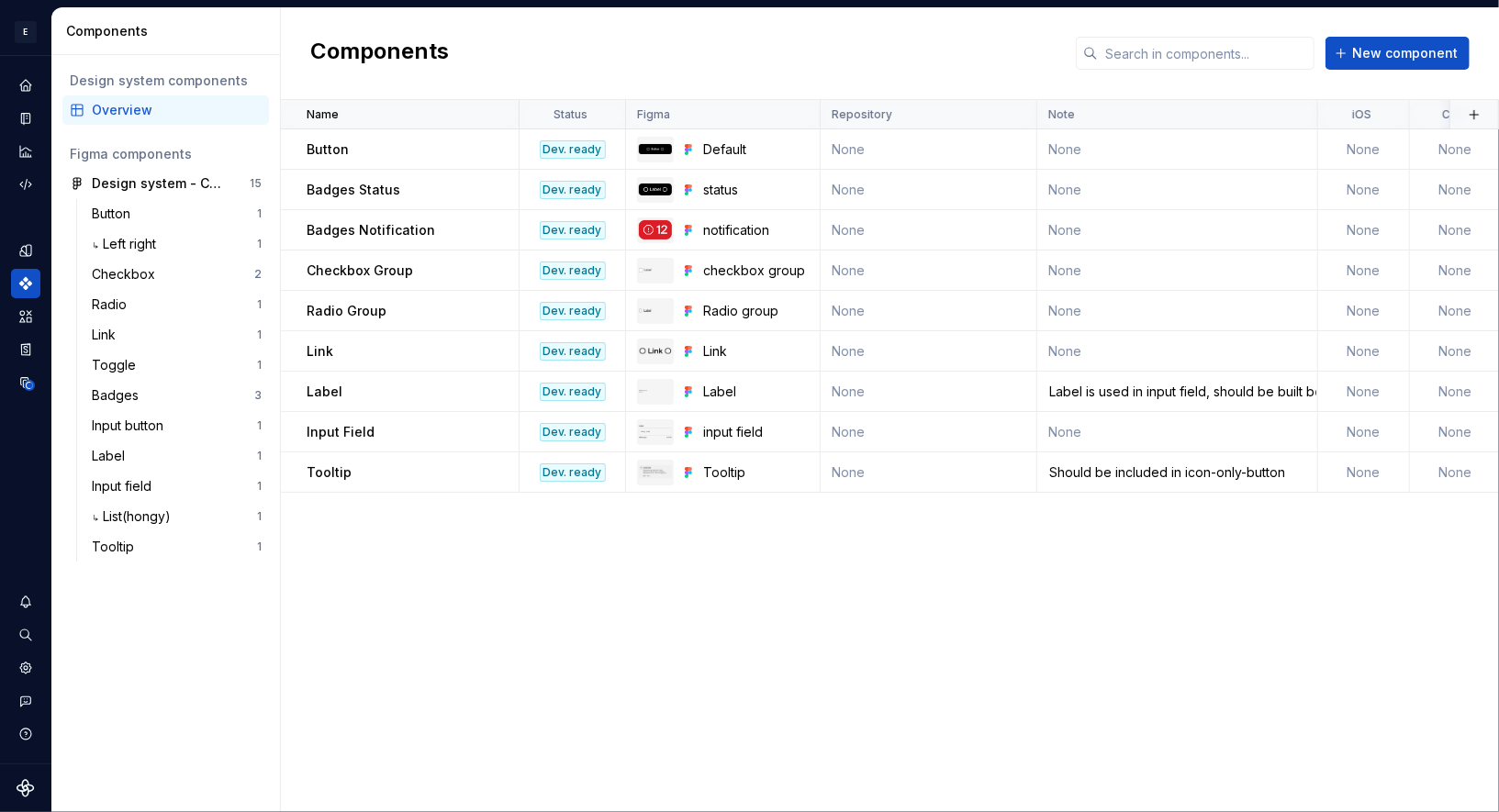 click on "Name Status Figma Repository Note iOS CSS Accessibility Documented Description Last updated Button Dev. ready Default None None None None None No about 14 hours ago Badges Status Dev. ready status None None None None None No about 14 hours ago Badges Notification Dev. ready notification None None None None None No about 19 hours ago Checkbox Group Dev. ready checkbox group None None None None None No about 19 hours ago Radio Group Dev. ready Radio group None None None None None No about 18 hours ago Link Dev. ready Link None None None None None No about 15 hours ago Label Dev. ready Label None Label is used in input field, should be built before or together with input field None None None No about 14 hours ago Input Field Dev. ready input field None None None None None No about 14 hours ago Tooltip Dev. ready Tooltip None Should be included in icon-only-button None None None No about 14 hours ago" at bounding box center (889, 456) 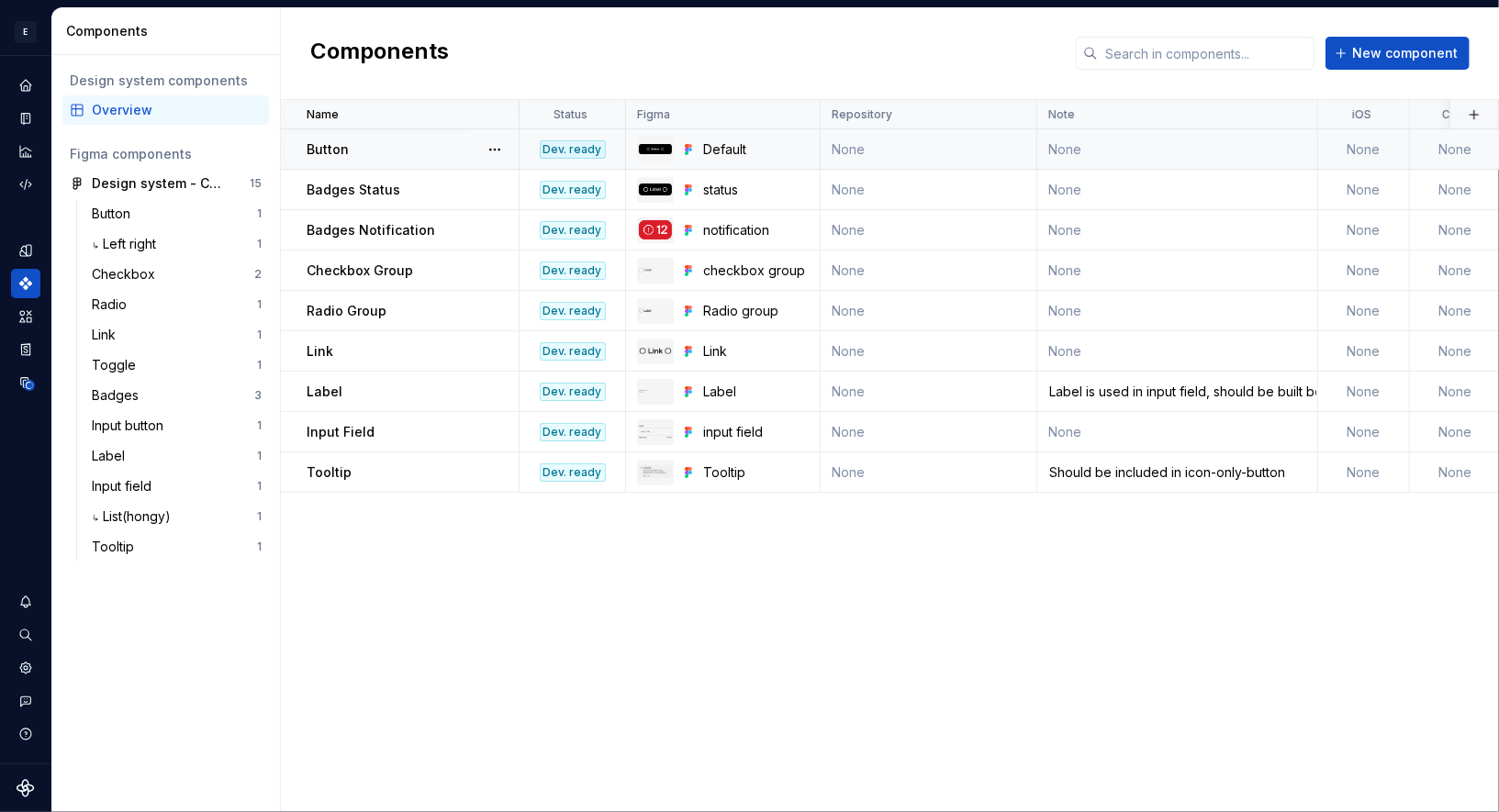 click on "Dev. ready" at bounding box center [573, 150] 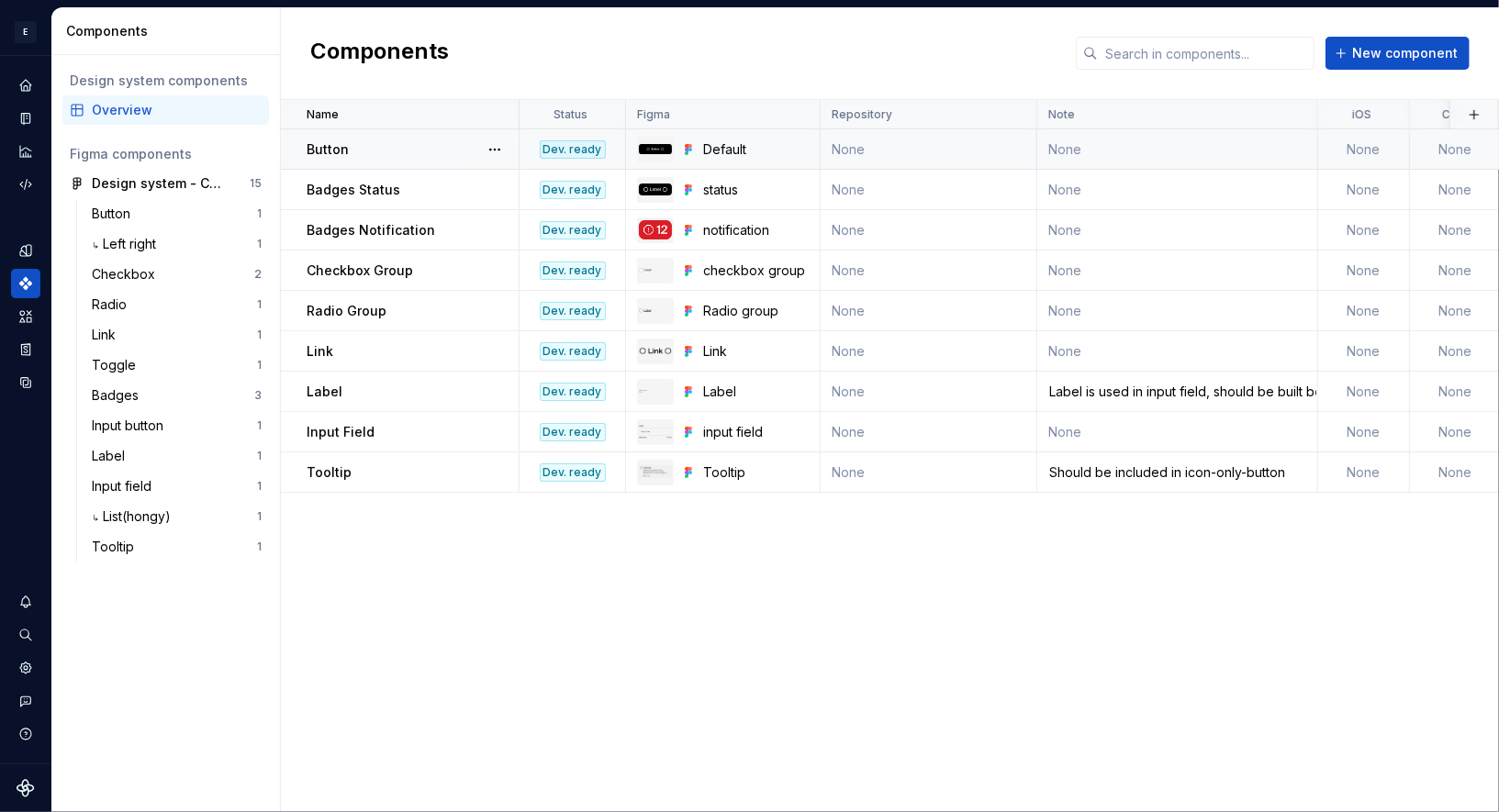 click on "Dev. ready" at bounding box center (573, 150) 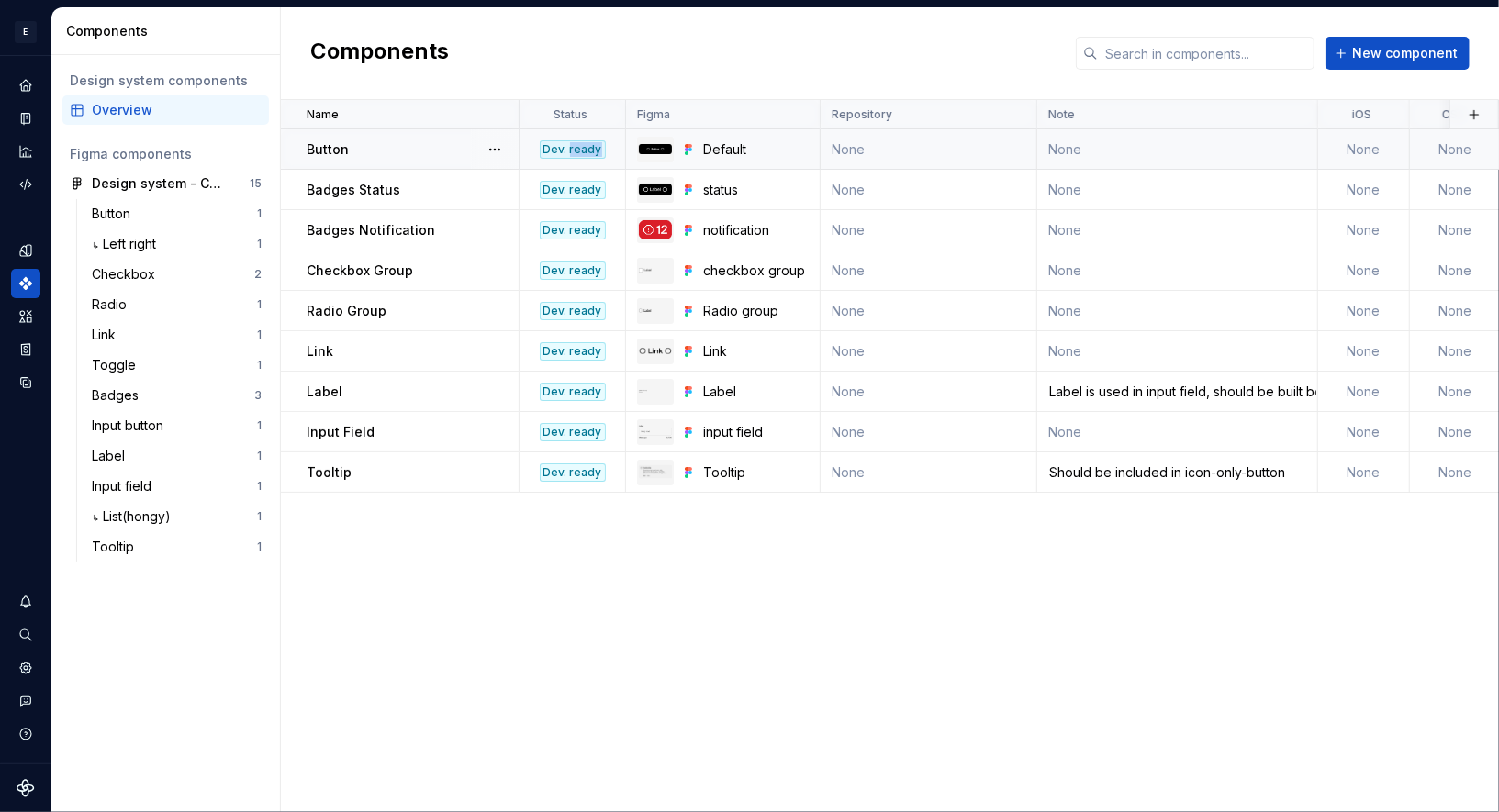 click on "Dev. ready" at bounding box center [573, 150] 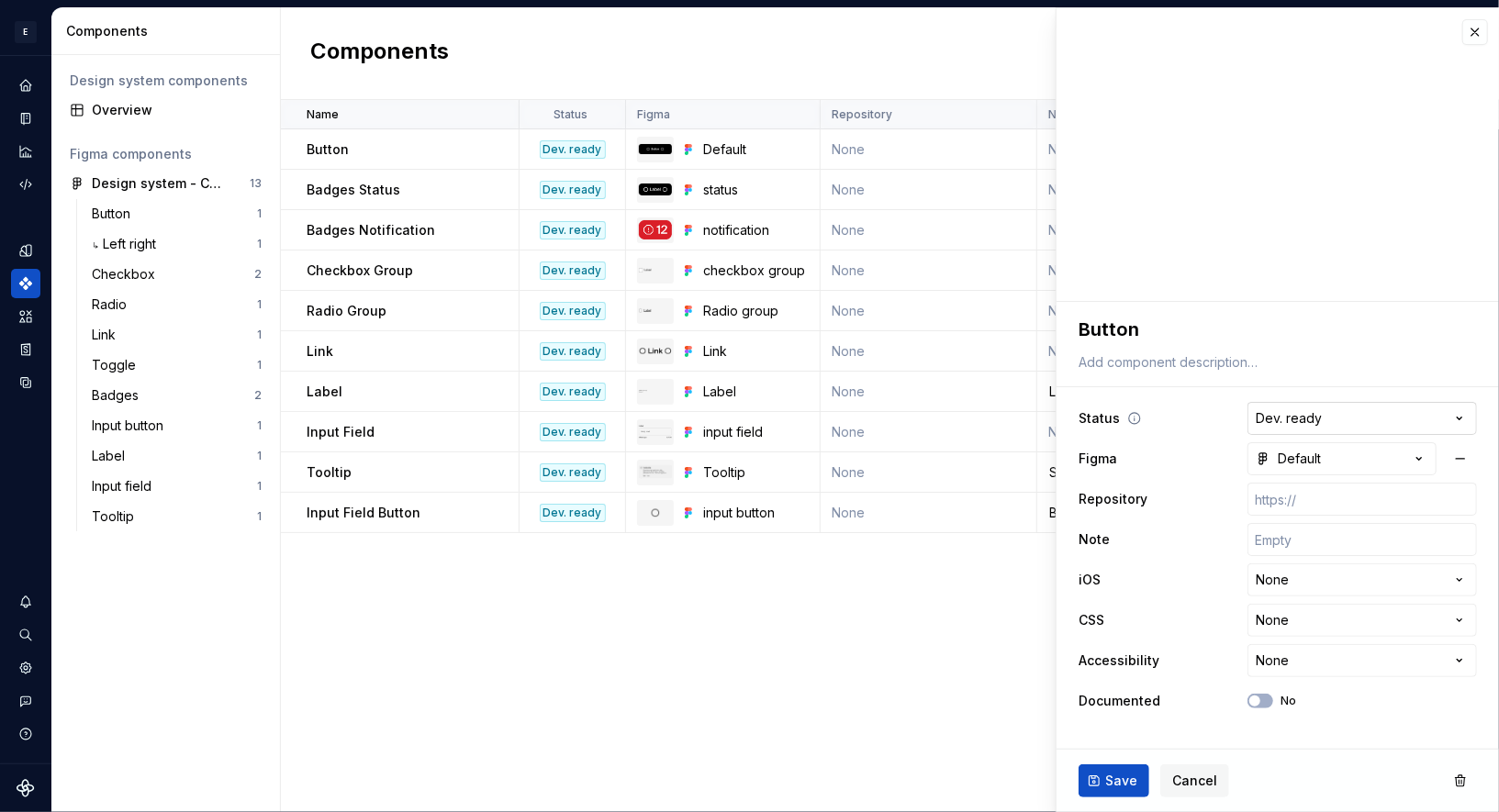 click on "E Everlab Q Design system data Components Design system components Overview Figma components Design system - Core 13 Button 1 ↳ Left right 1 Checkbox 2 Radio 1 Link 1 Toggle 1 Badges 2 Input button 1 Label 1 Input field 1 Tooltip 1 Components New component Name Status Figma Repository Note iOS CSS Accessibility Documented Description Last updated Button Dev. ready Default None None None None None No about 15 hours ago Badges Status Dev. ready status None None None None None No about 15 hours ago Badges Notification Dev. ready notification None None None None None No about 19 hours ago Checkbox Group Dev. ready checkbox group None None None None None No about 19 hours ago Radio Group Dev. ready Radio group None None None None None No about 19 hours ago Link Dev. ready Link None None None None None No about 15 hours ago Label Dev. ready Label None Label is used in input field, should be built before or together with input field None None None No about 14 hours ago Input Field Dev. ready input field None No" at bounding box center (749, 406) 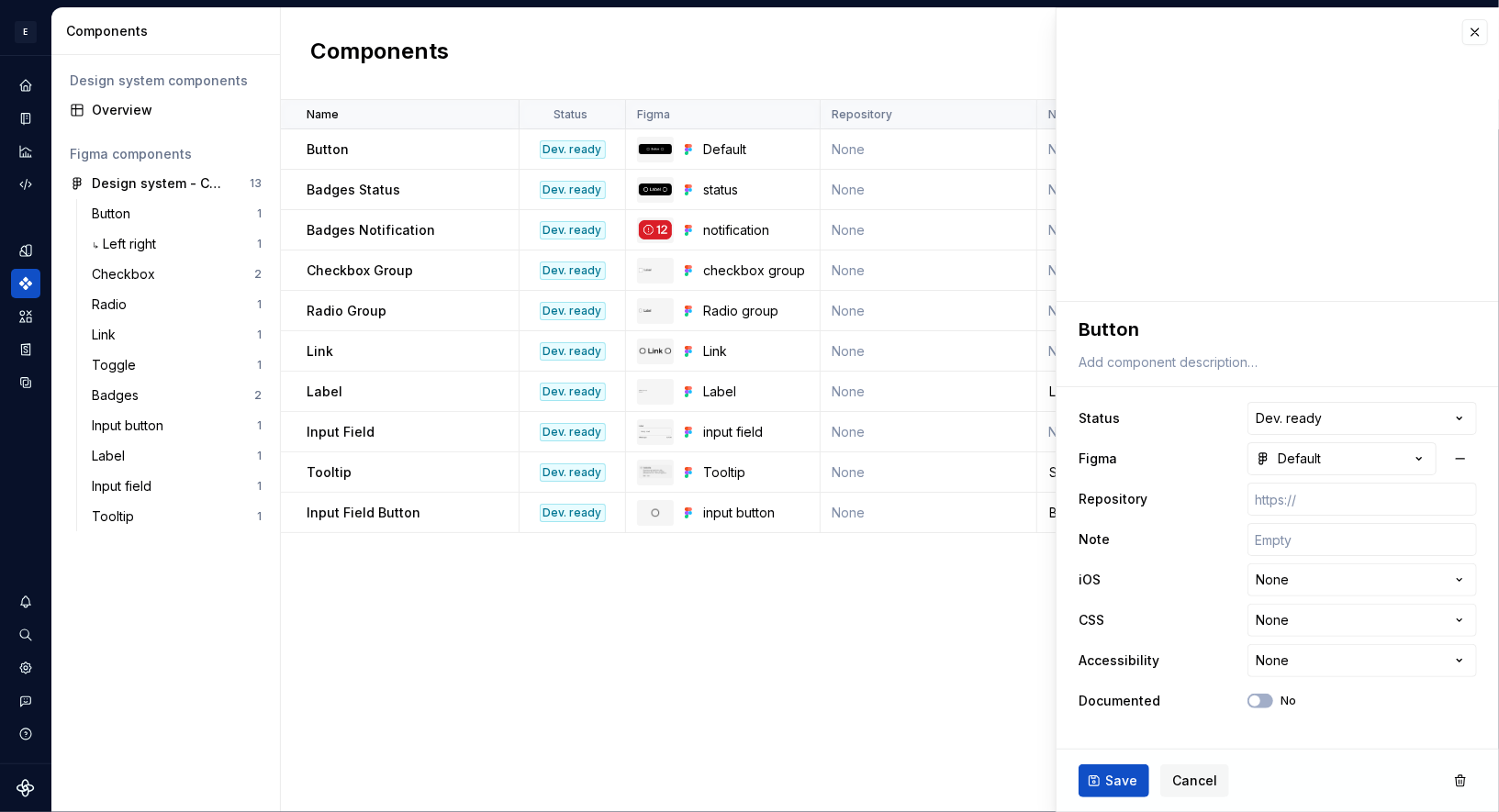 type on "*" 